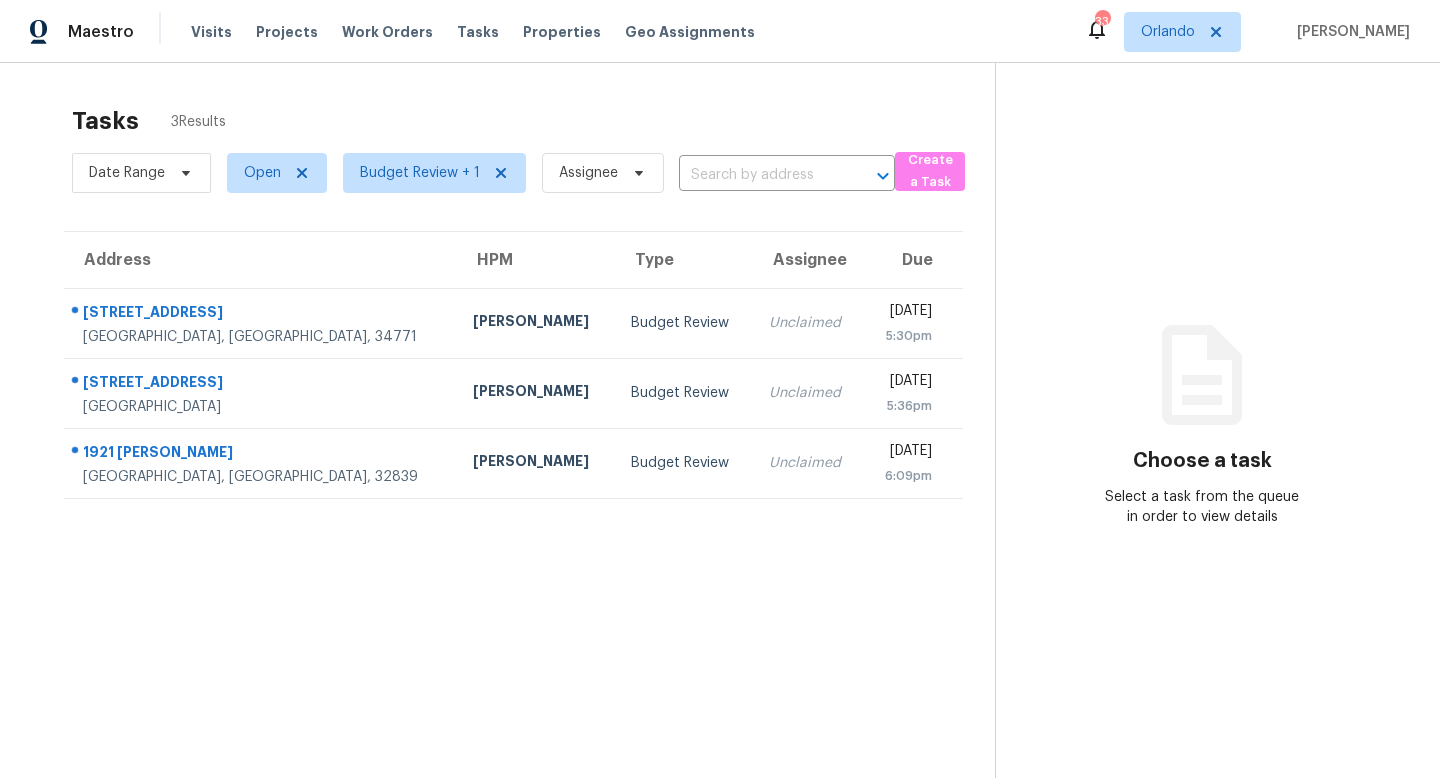 scroll, scrollTop: 0, scrollLeft: 0, axis: both 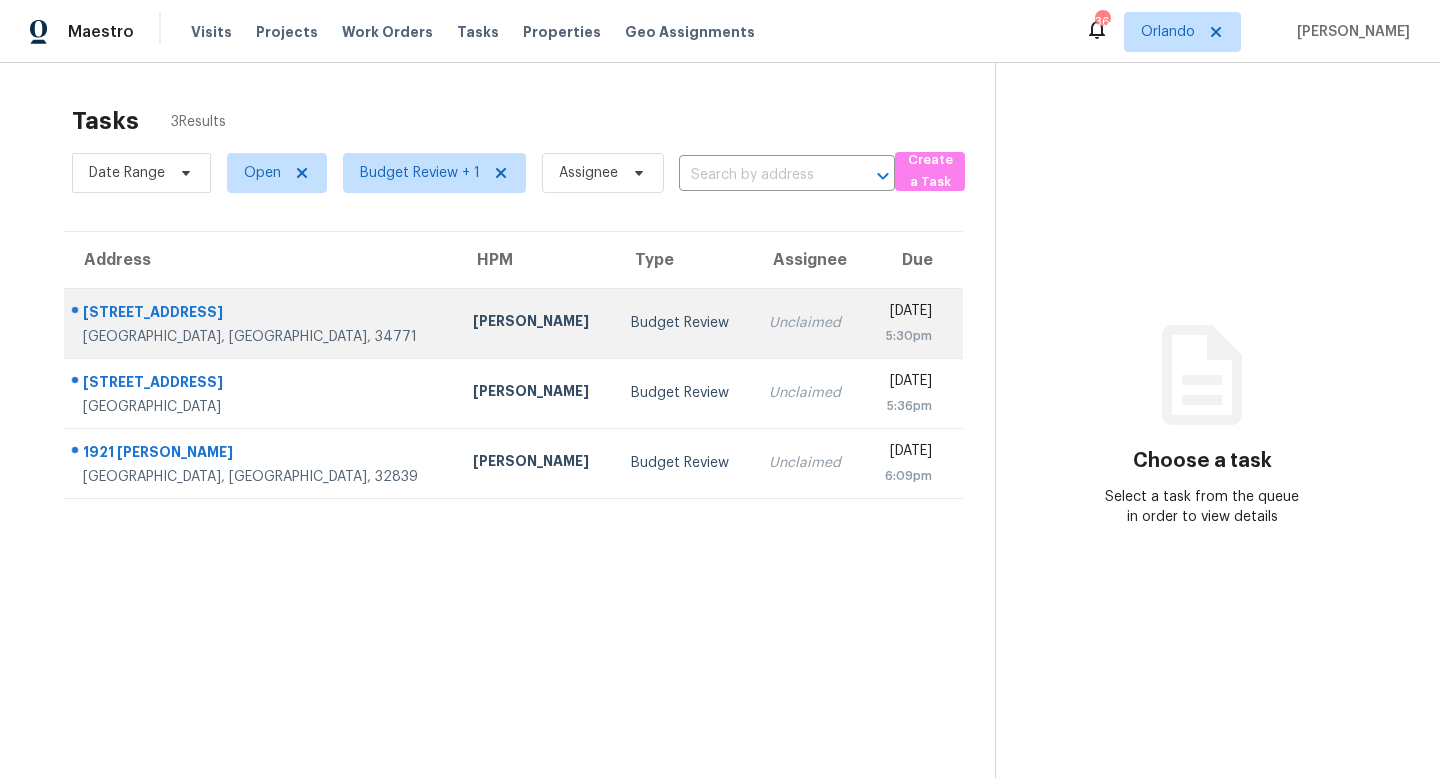 click on "Budget Review" at bounding box center (684, 323) 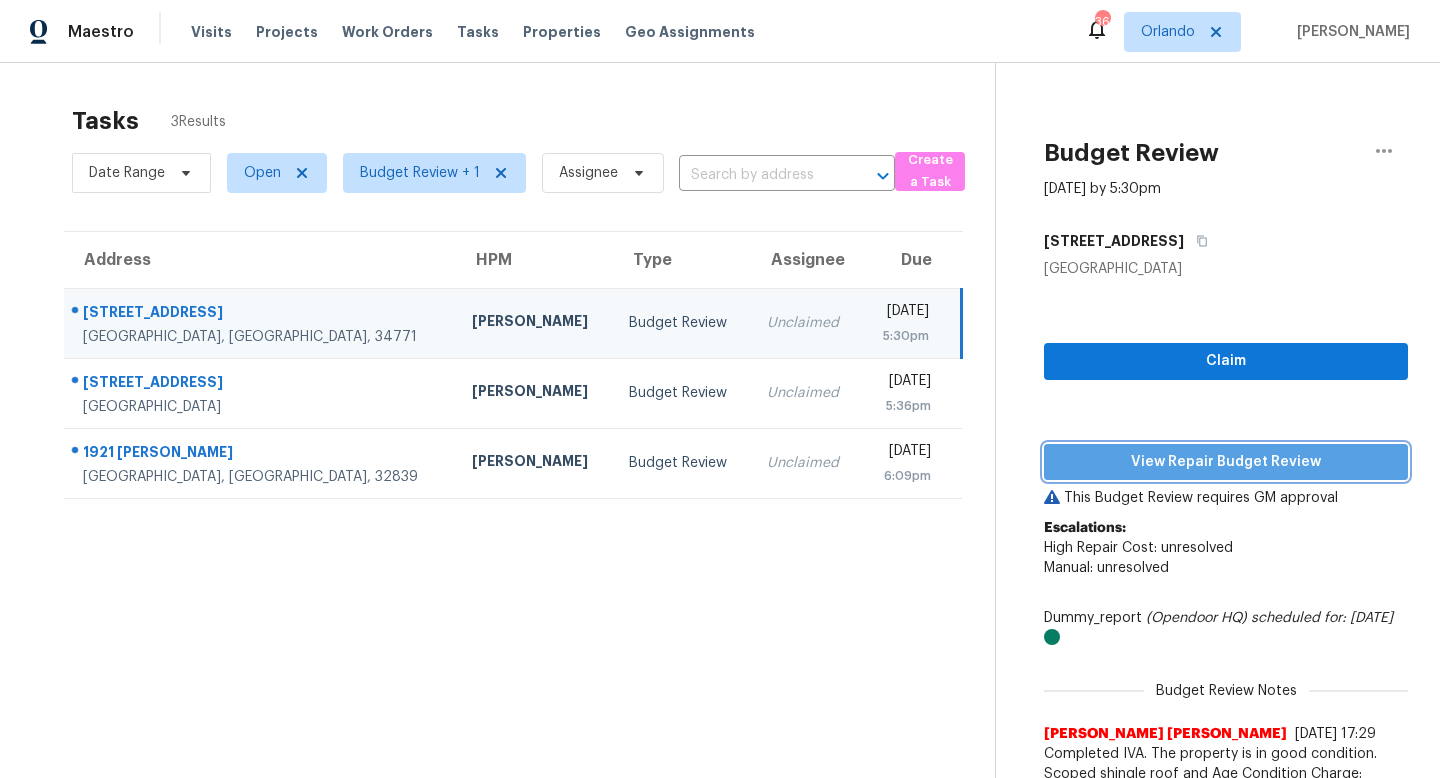 click on "View Repair Budget Review" at bounding box center (1226, 462) 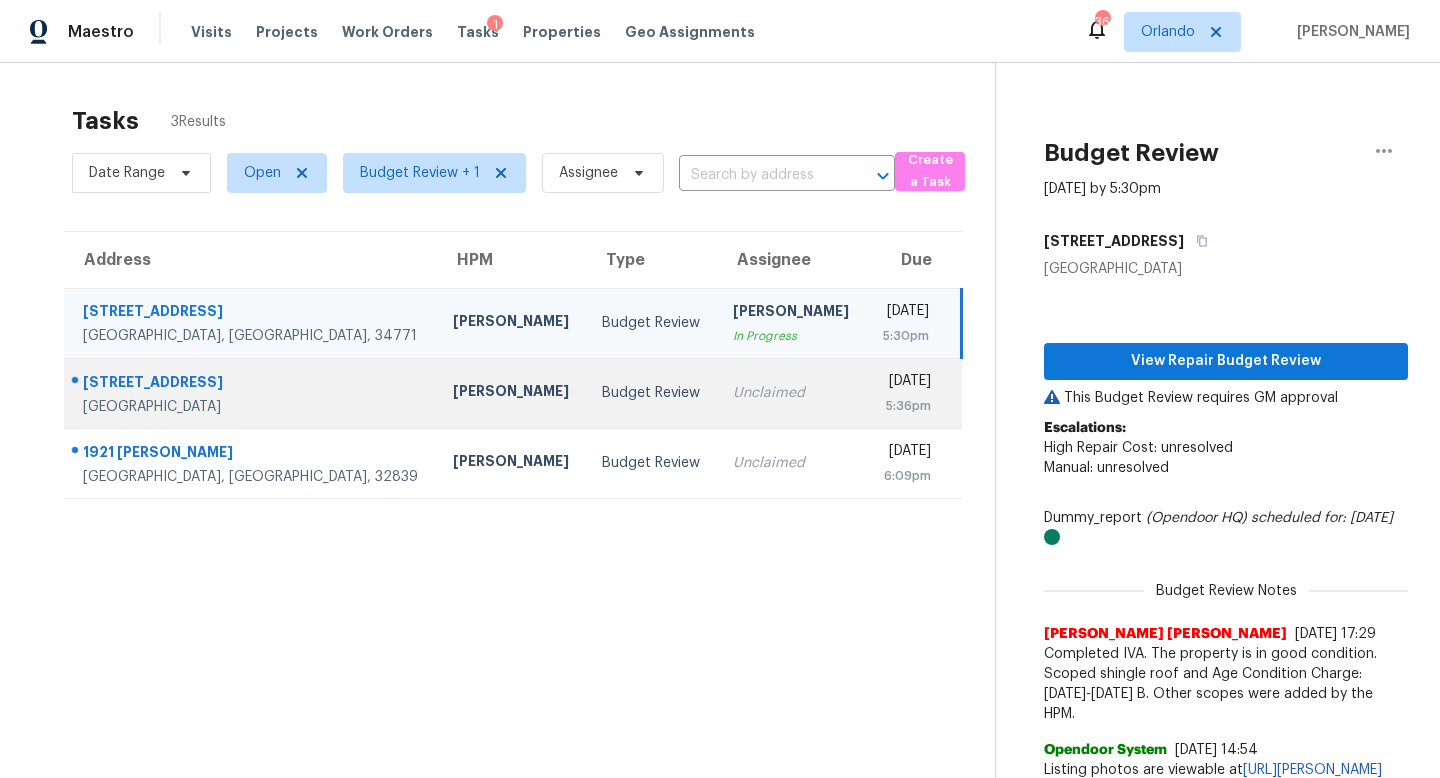 click on "Unclaimed" at bounding box center [791, 393] 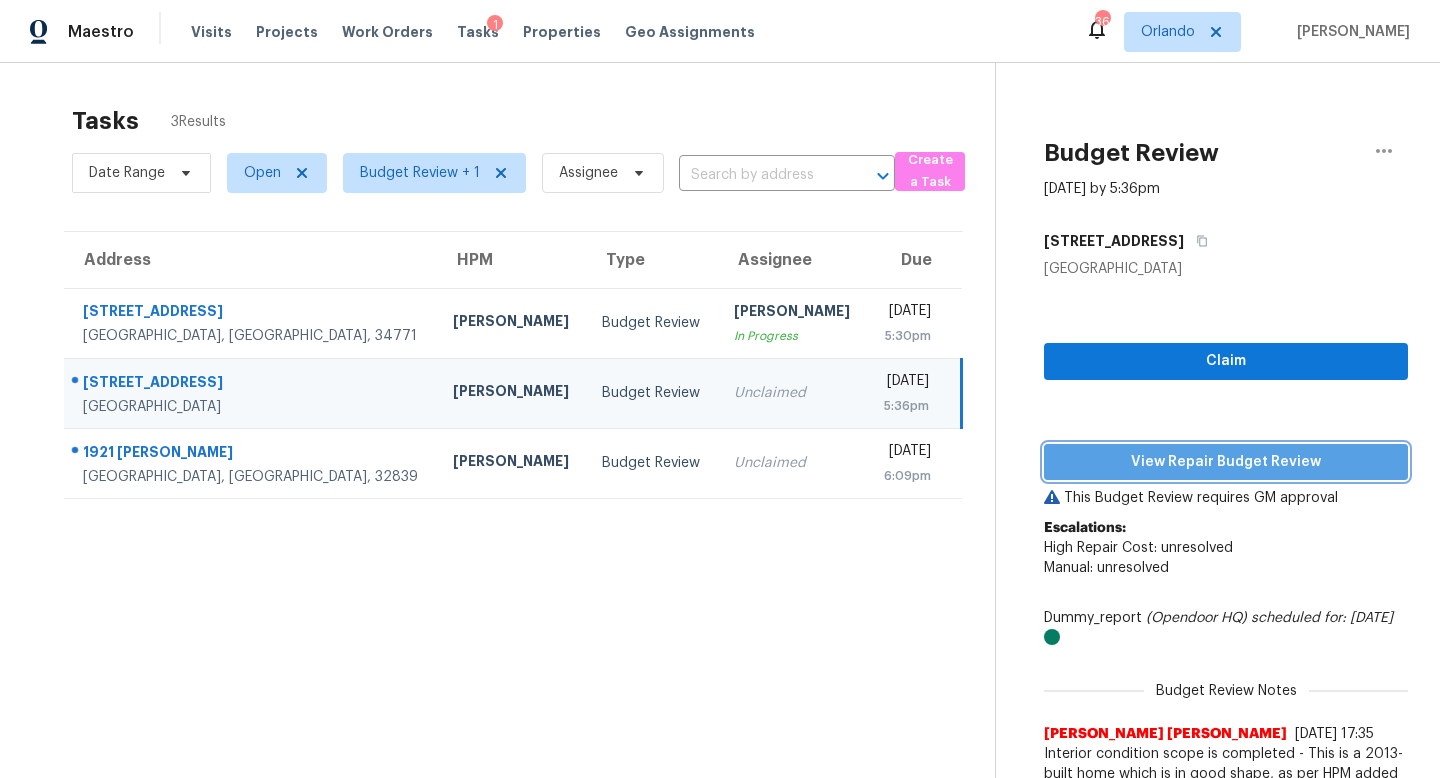 click on "View Repair Budget Review" at bounding box center [1226, 462] 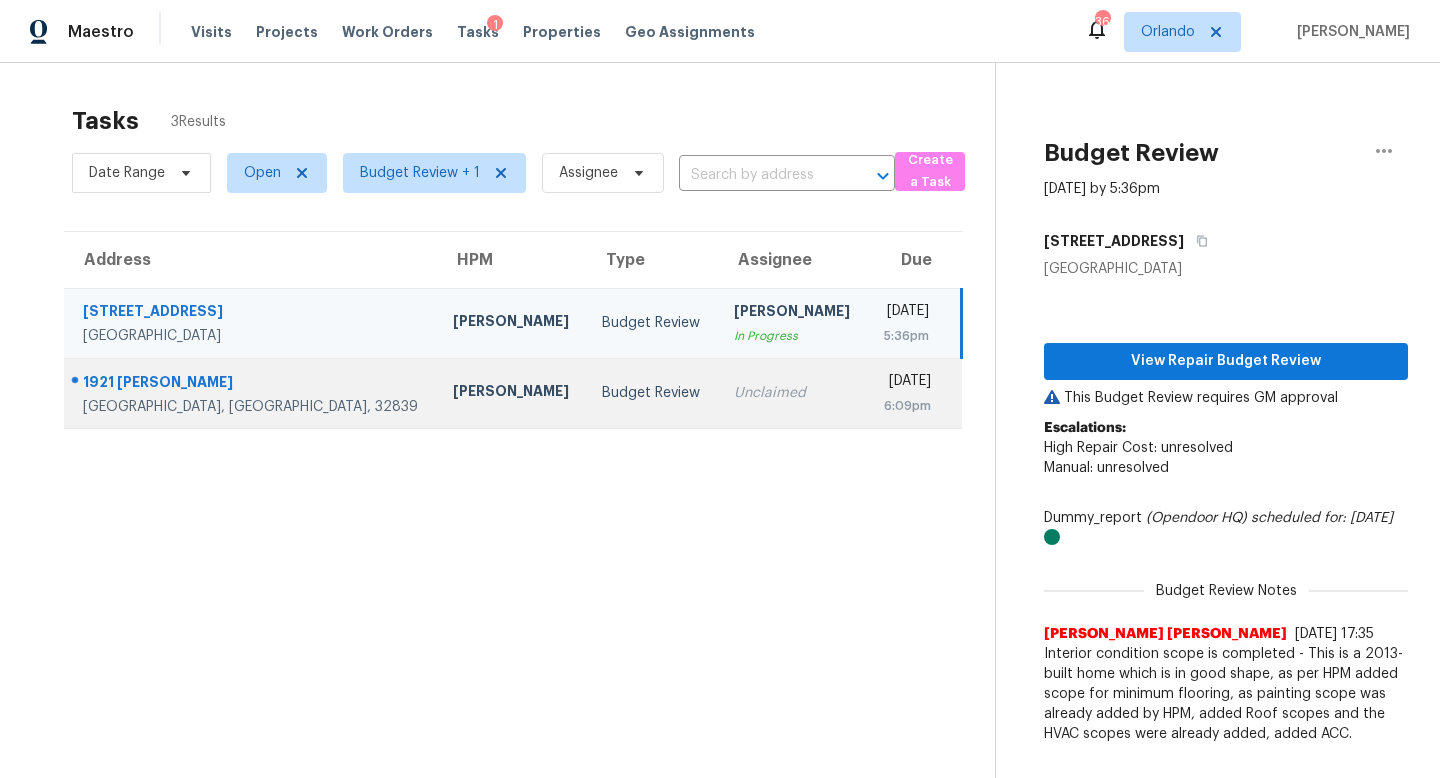 click on "Budget Review" at bounding box center (651, 393) 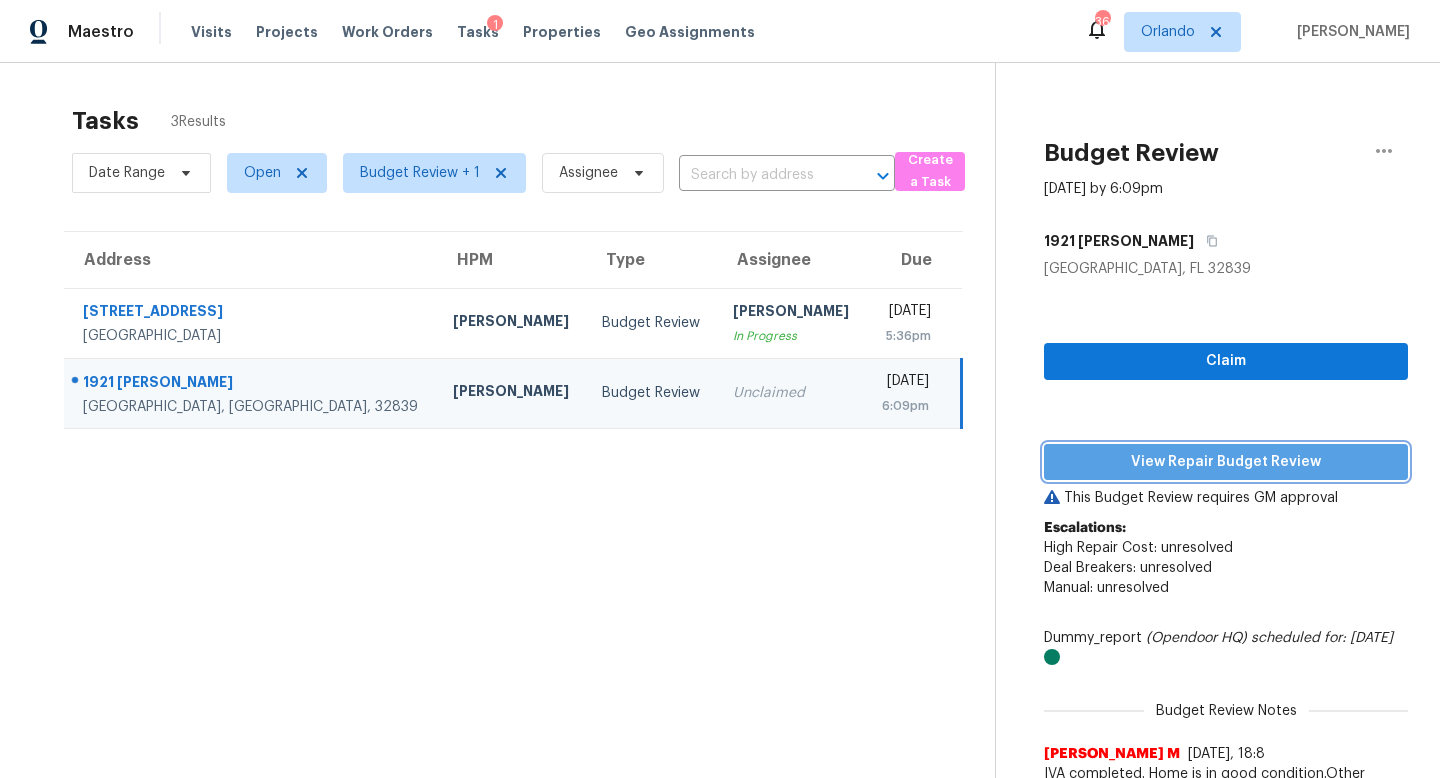 click on "View Repair Budget Review" at bounding box center [1226, 462] 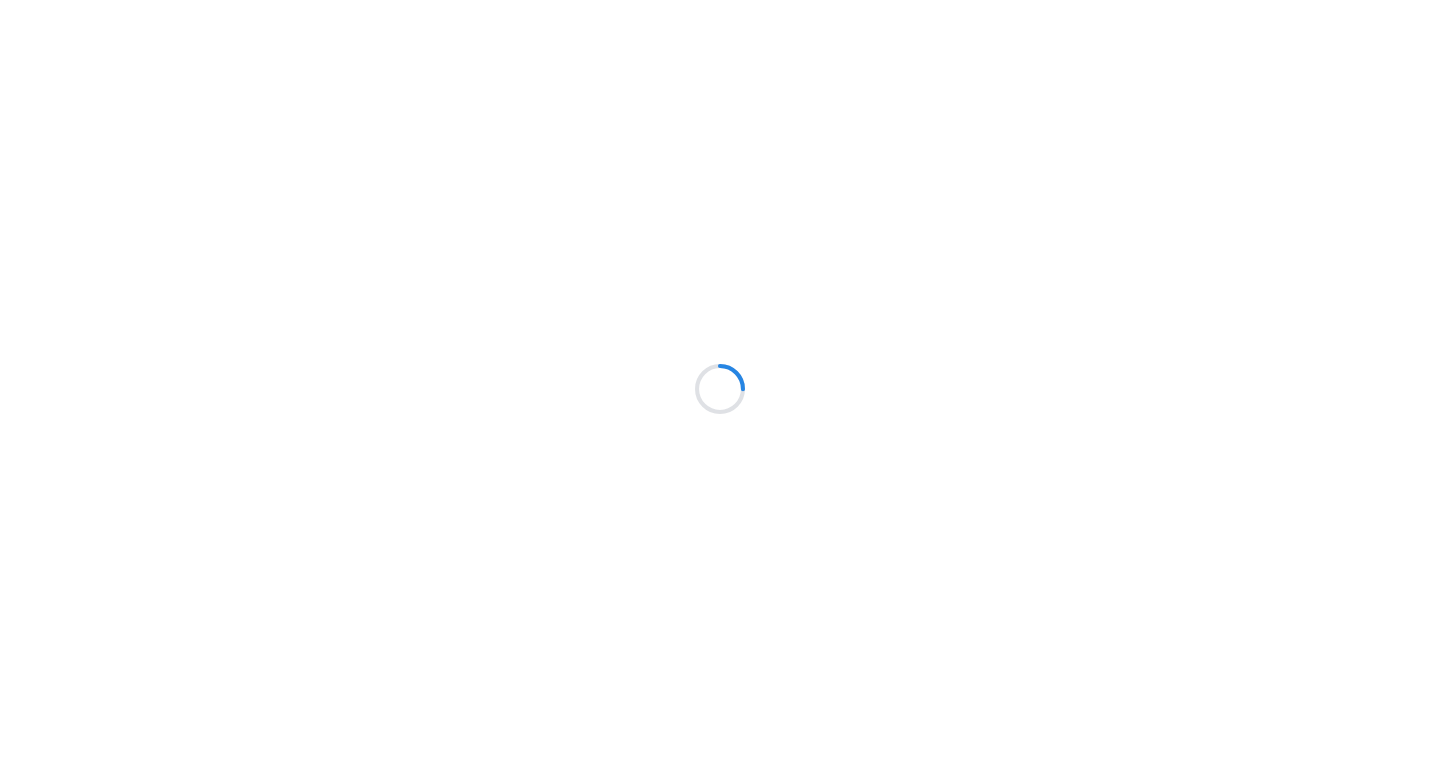 scroll, scrollTop: 0, scrollLeft: 0, axis: both 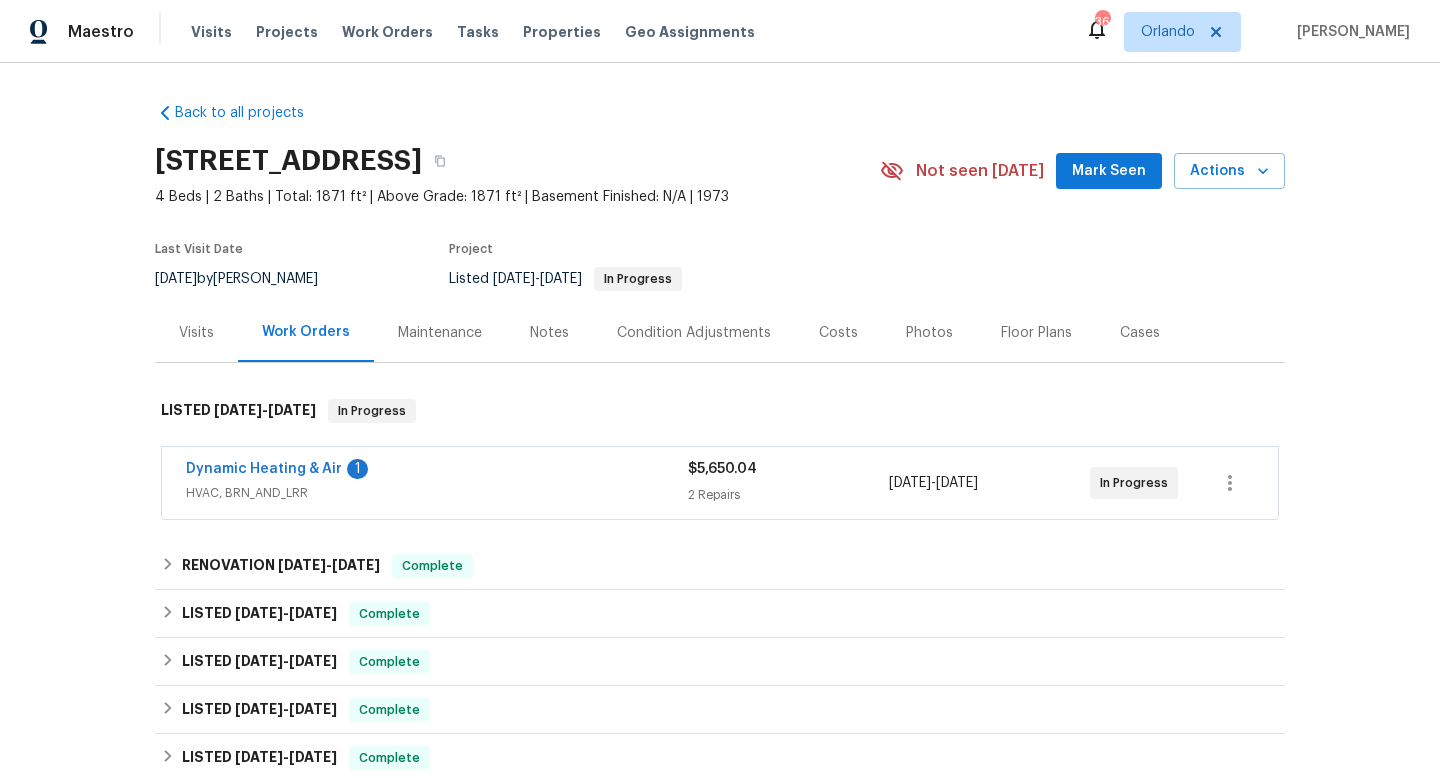 click on "Dynamic Heating & Air 1" at bounding box center (437, 471) 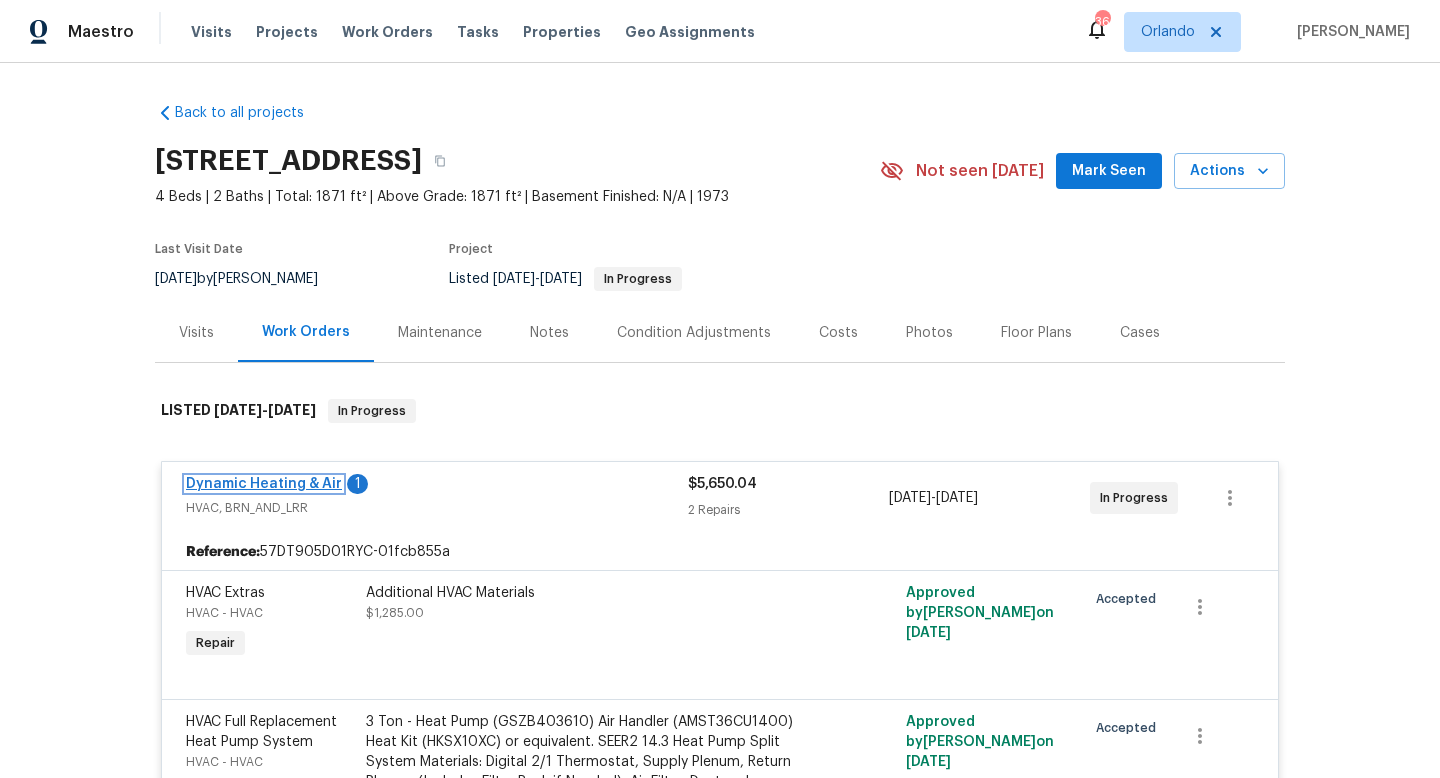 click on "Dynamic Heating & Air" at bounding box center (264, 484) 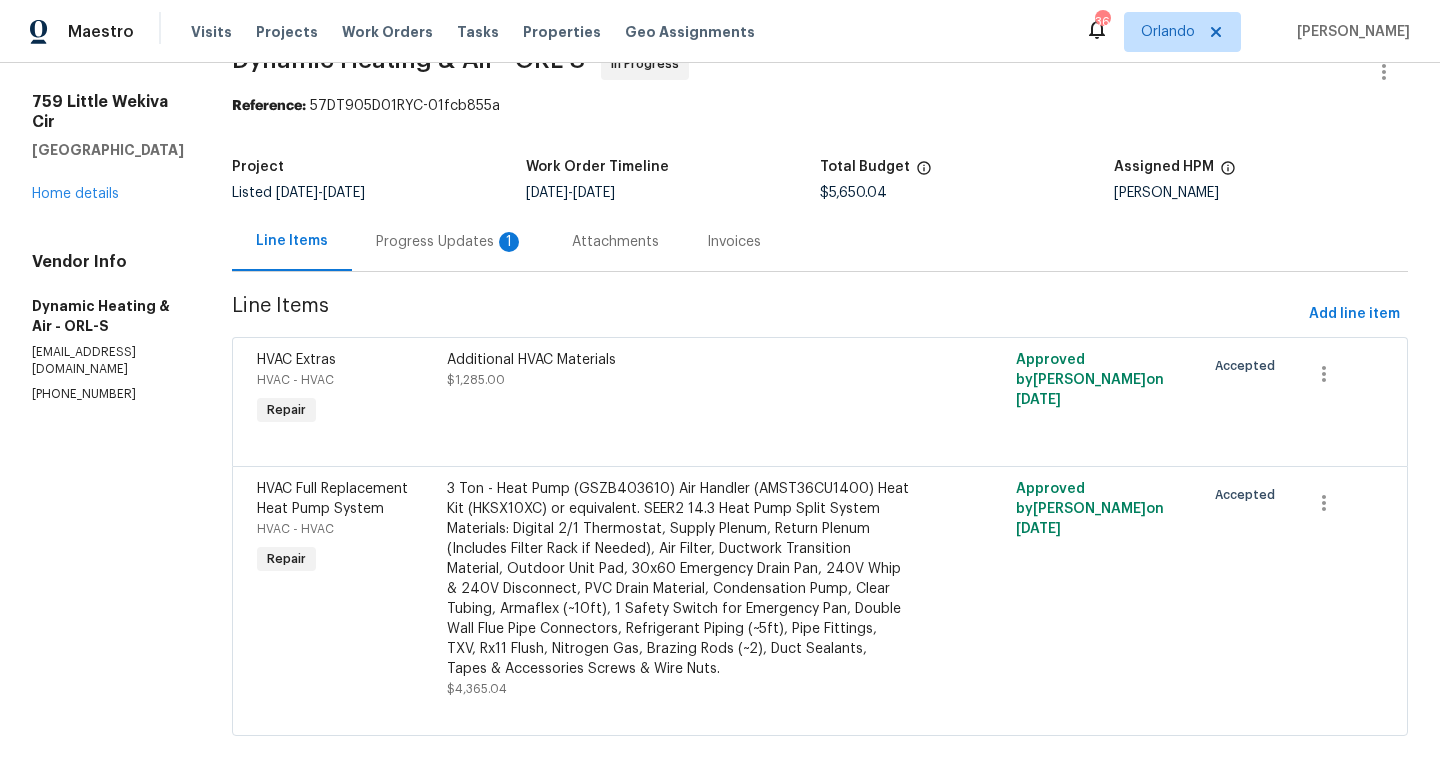 scroll, scrollTop: 62, scrollLeft: 0, axis: vertical 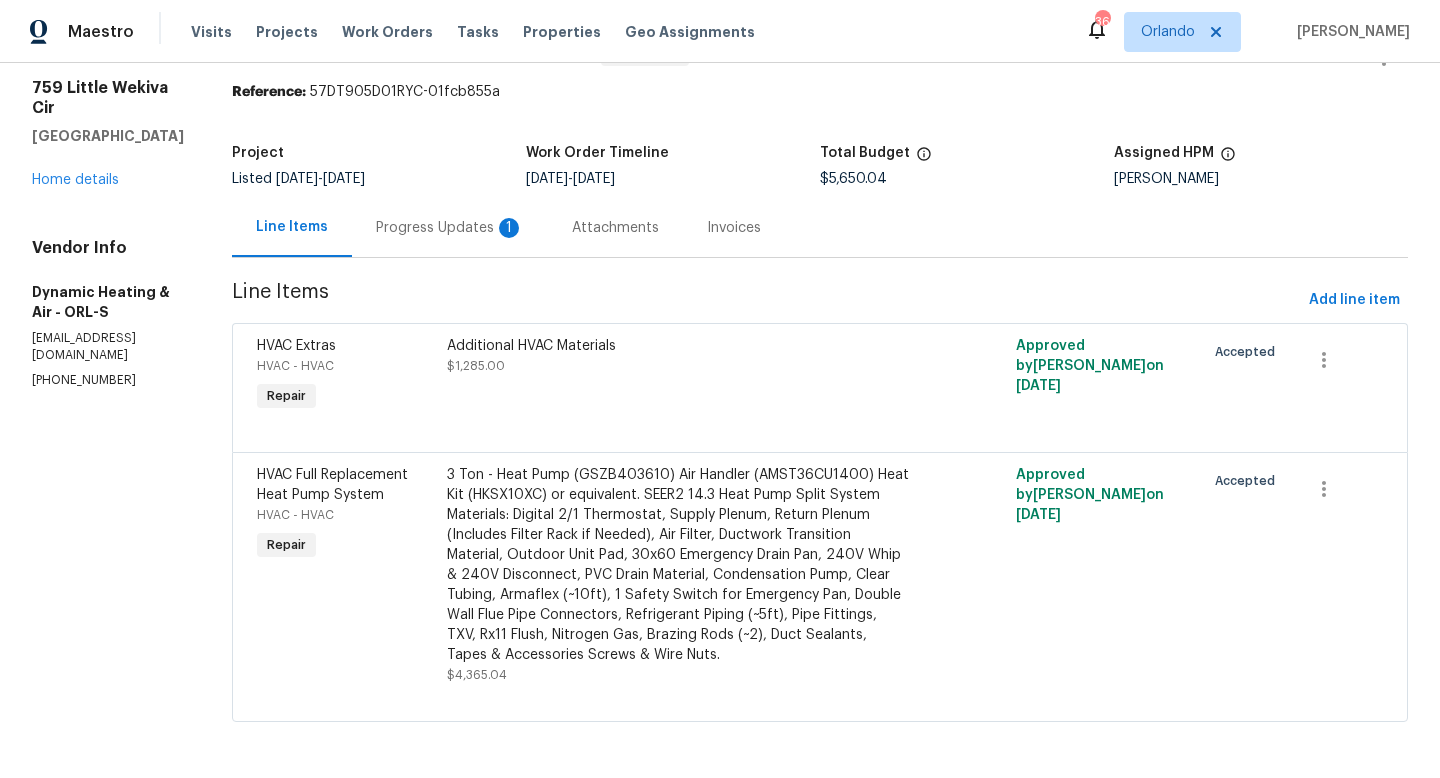 click on "Progress Updates 1" at bounding box center (450, 228) 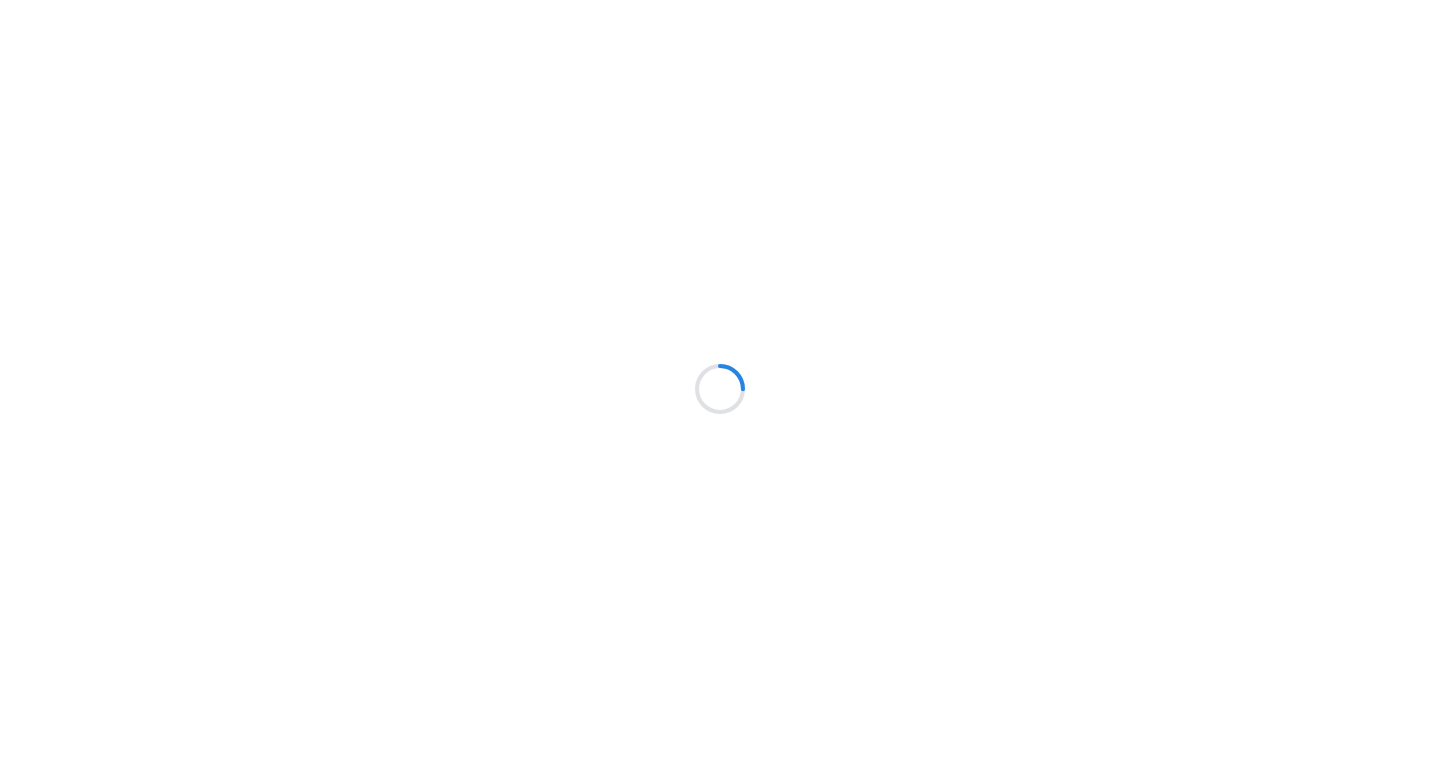scroll, scrollTop: 0, scrollLeft: 0, axis: both 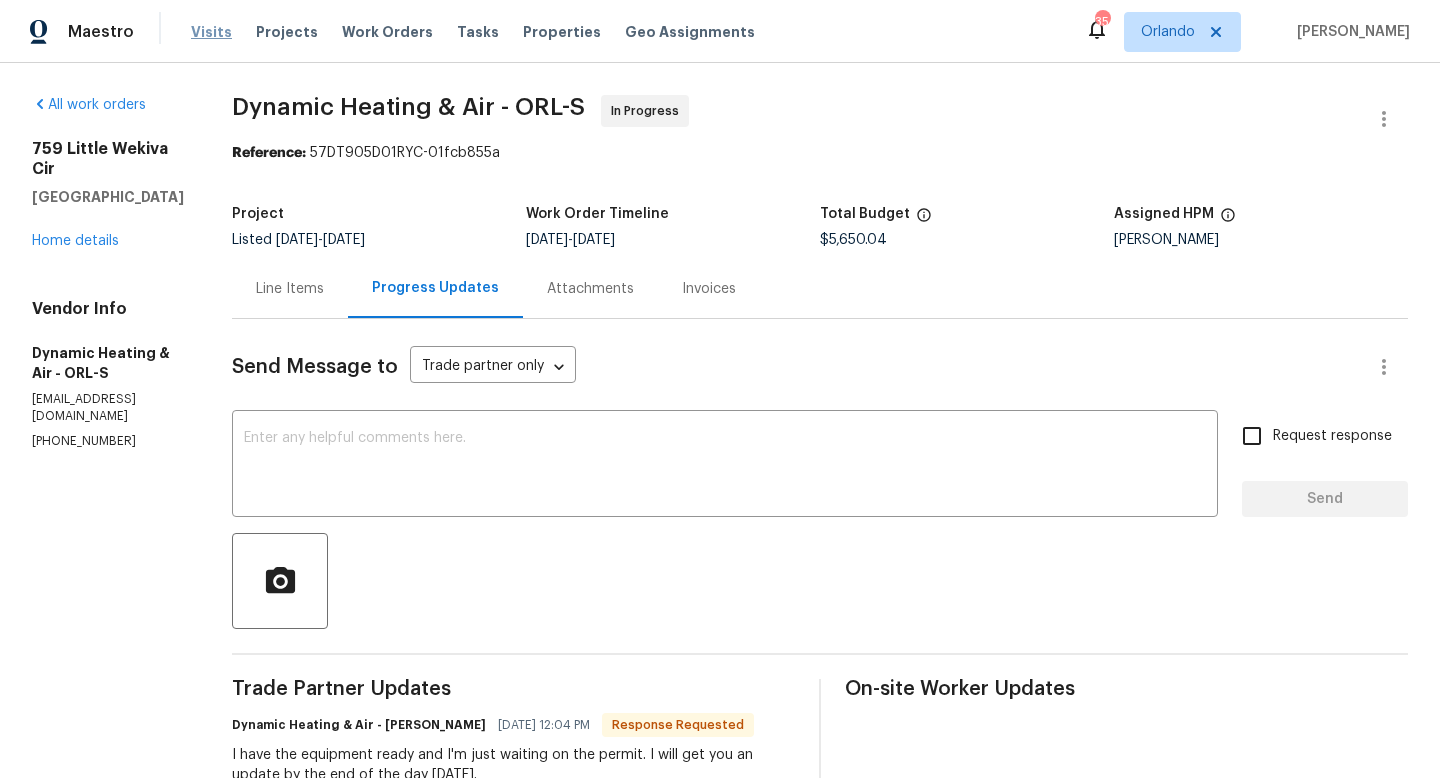 click on "Visits" at bounding box center [211, 32] 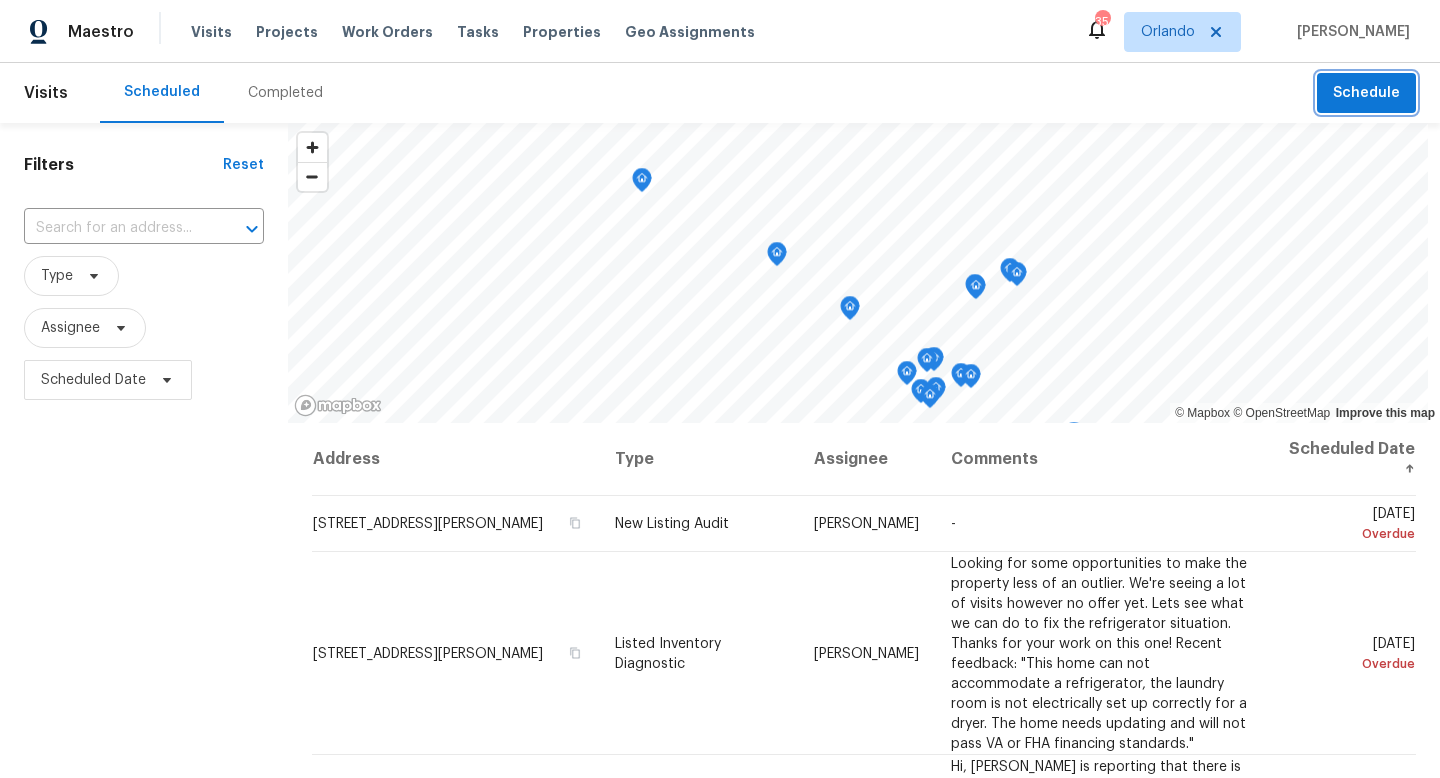 click on "Schedule" at bounding box center [1366, 93] 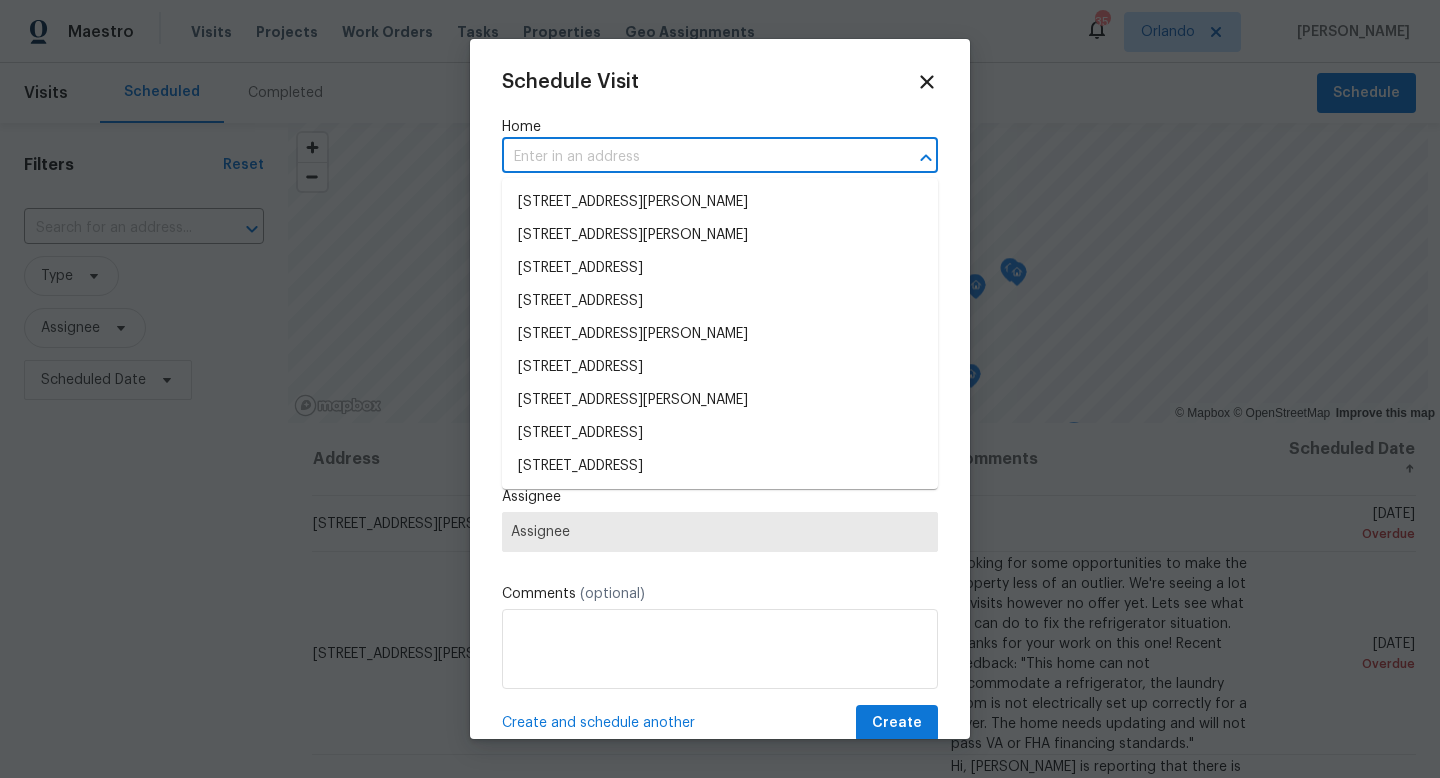 click at bounding box center [692, 157] 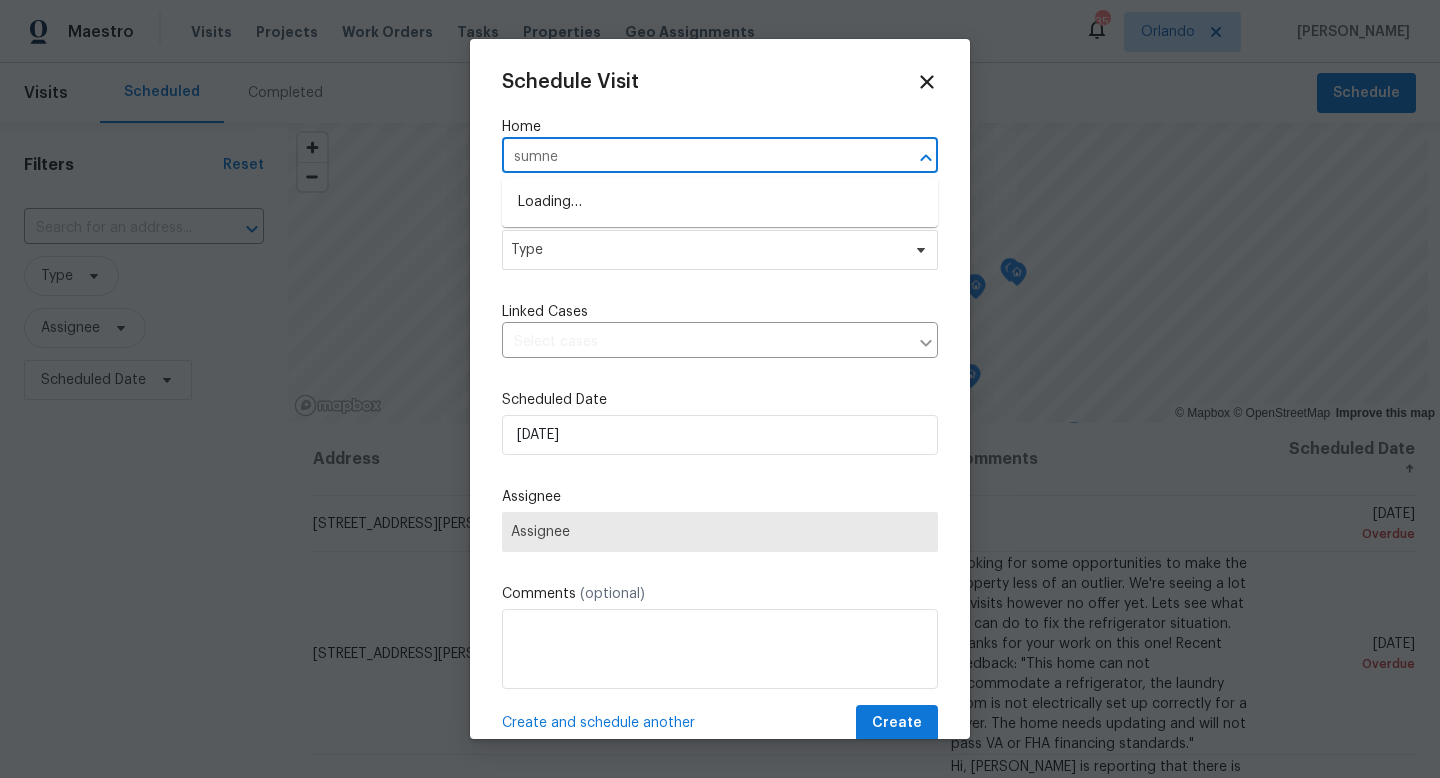 type on "sumner" 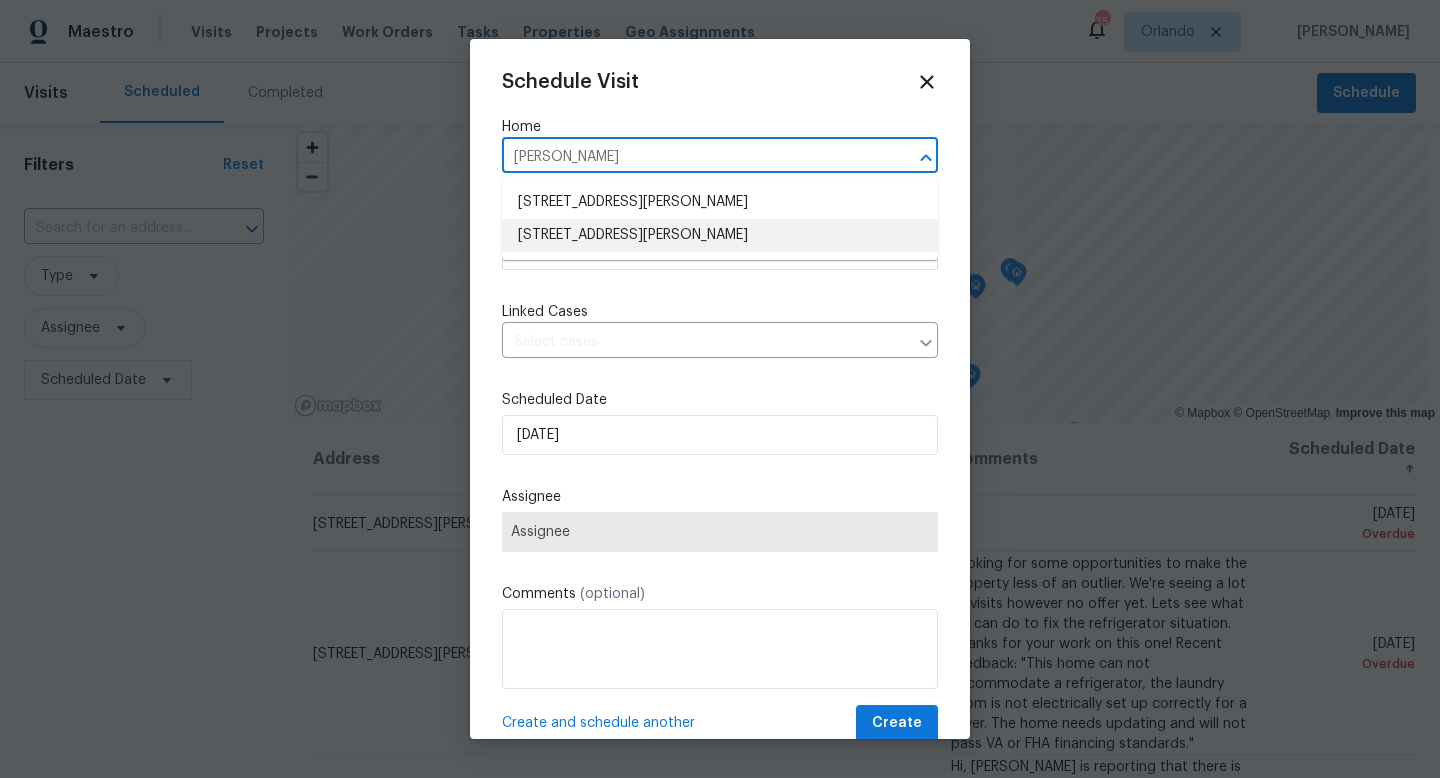 click on "520 Sumner Ave, Orange City, FL 32763" at bounding box center [720, 235] 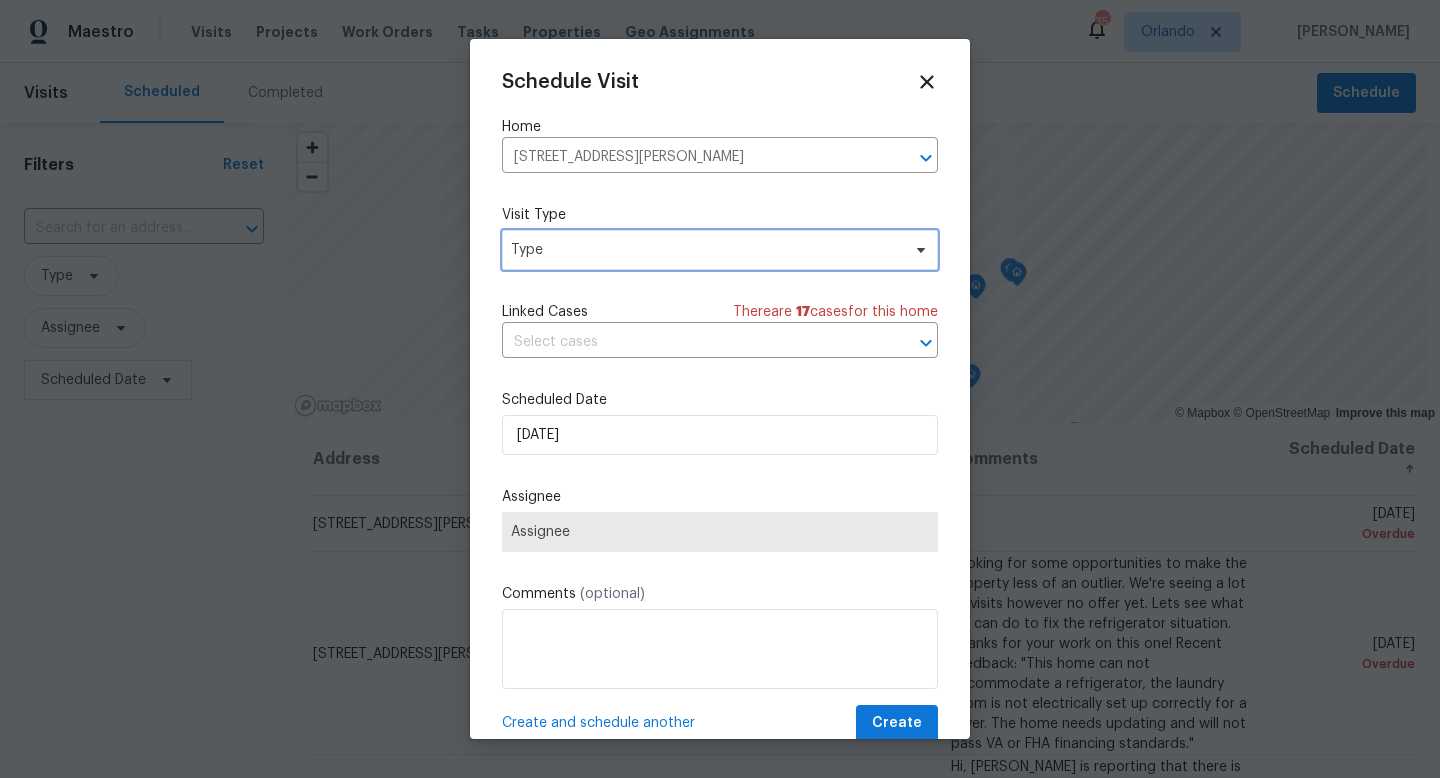 click on "Type" at bounding box center [705, 250] 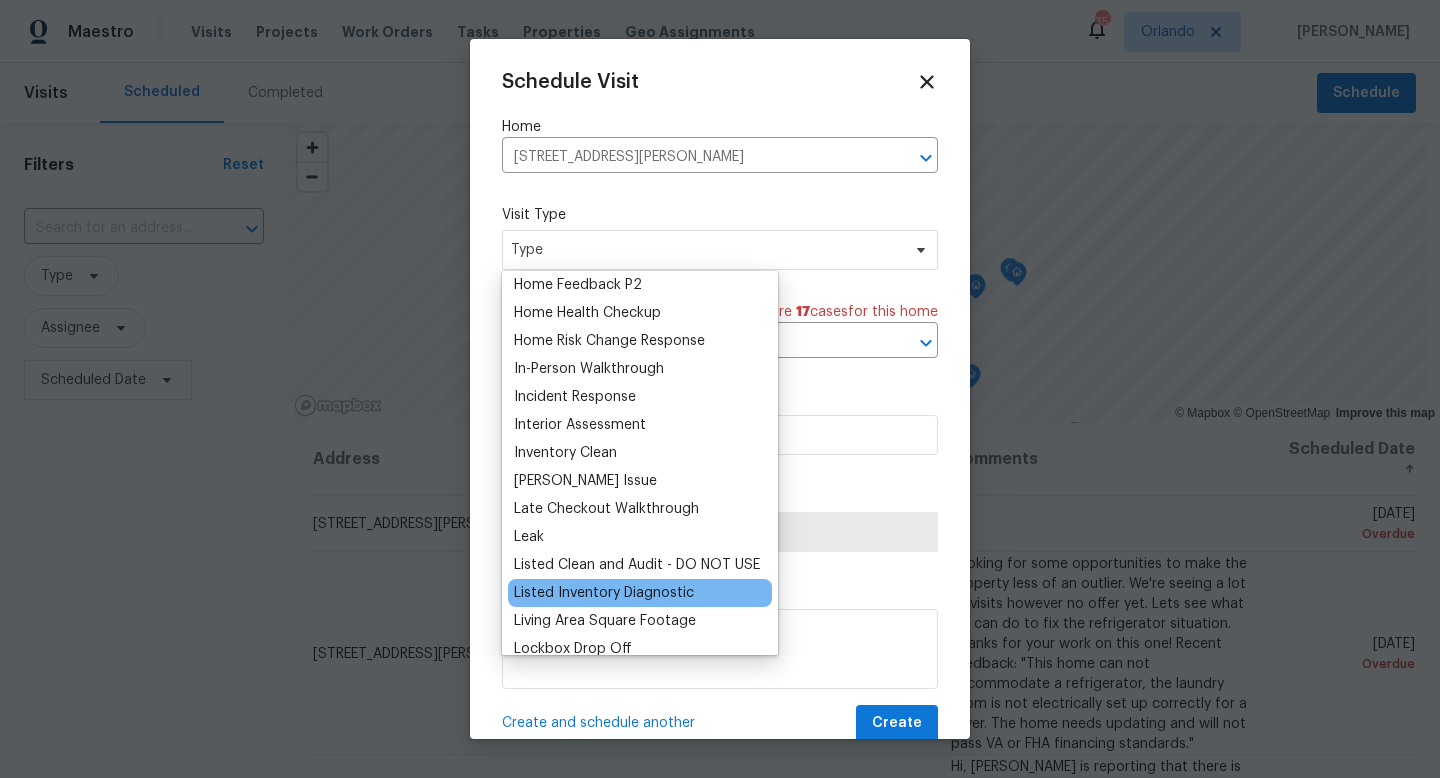 scroll, scrollTop: 371, scrollLeft: 0, axis: vertical 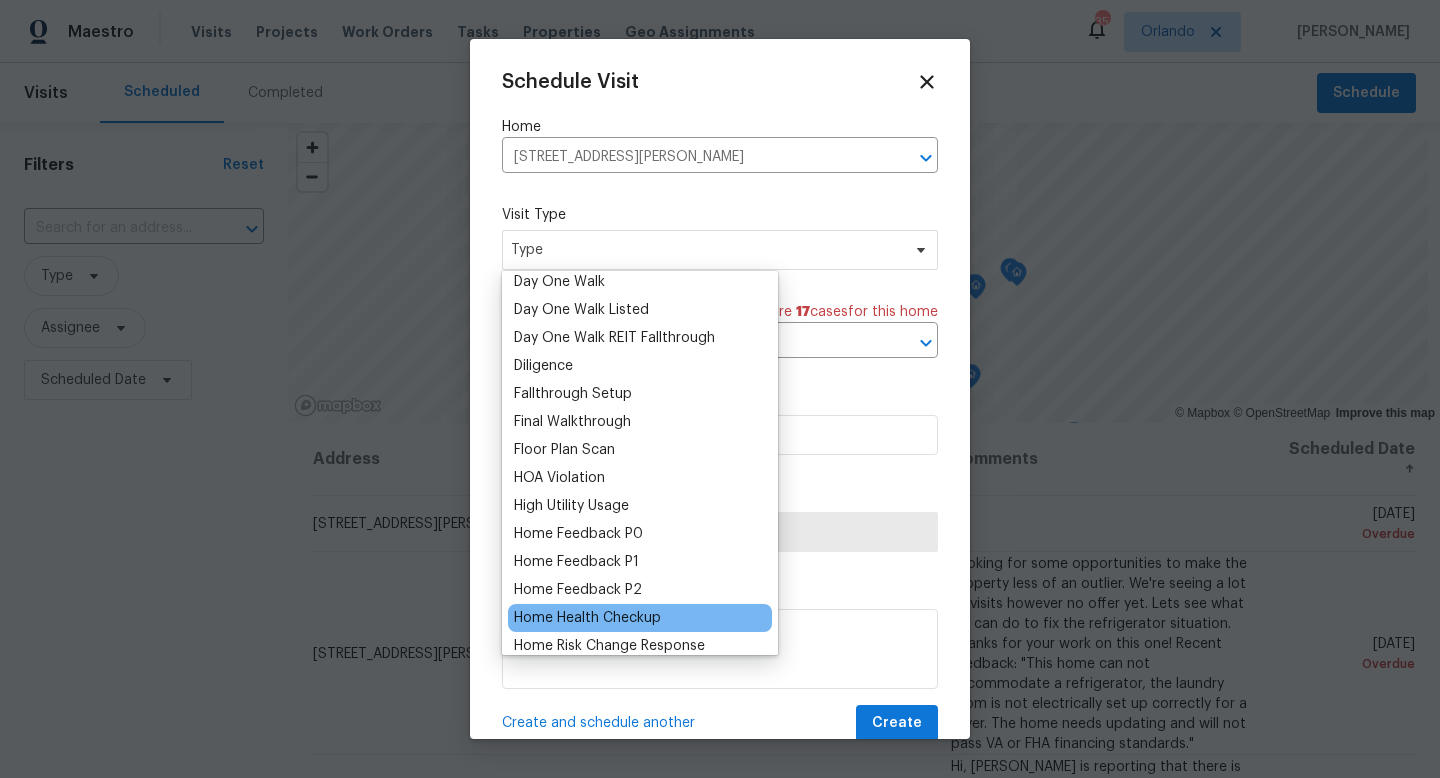 click on "Home Health Checkup" at bounding box center [587, 618] 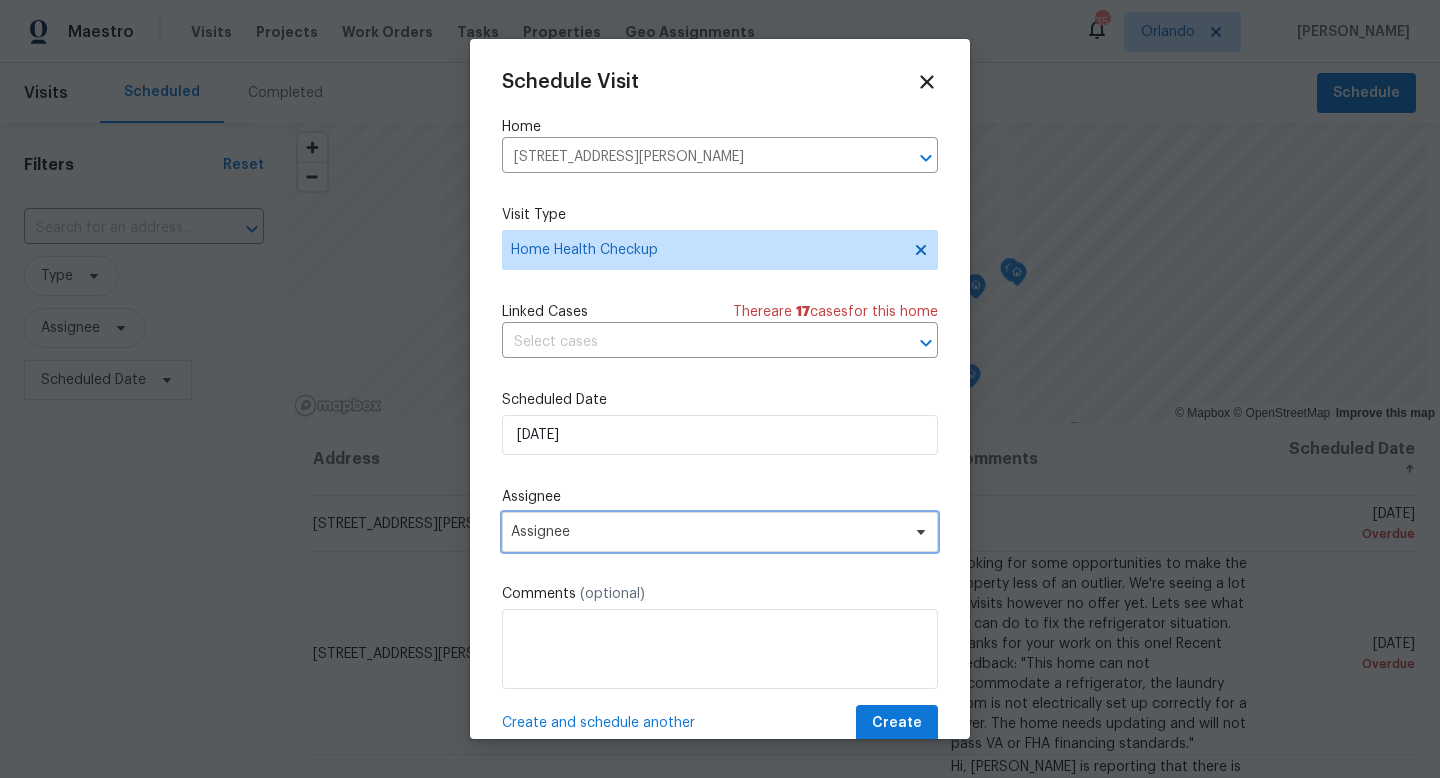 click on "Assignee" at bounding box center (707, 532) 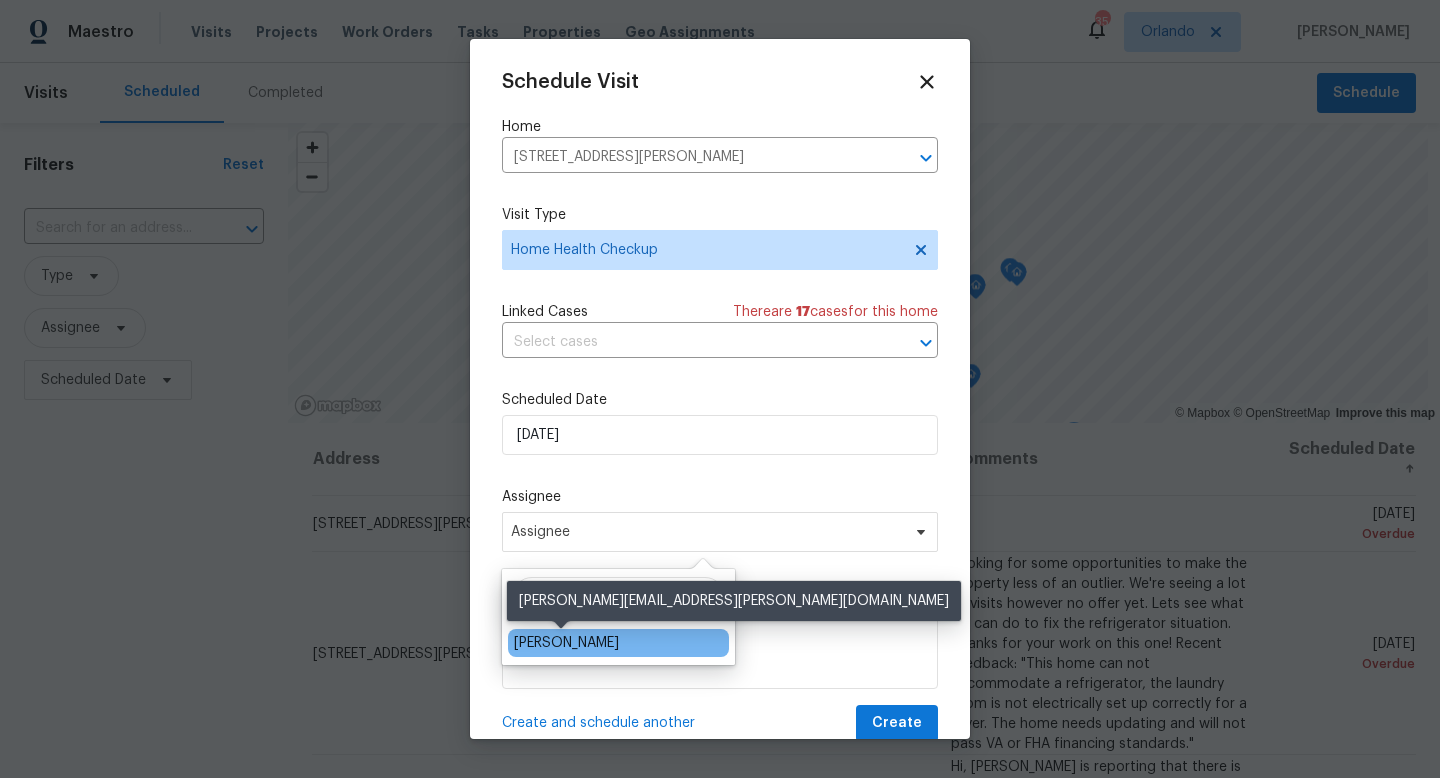 type on "josh" 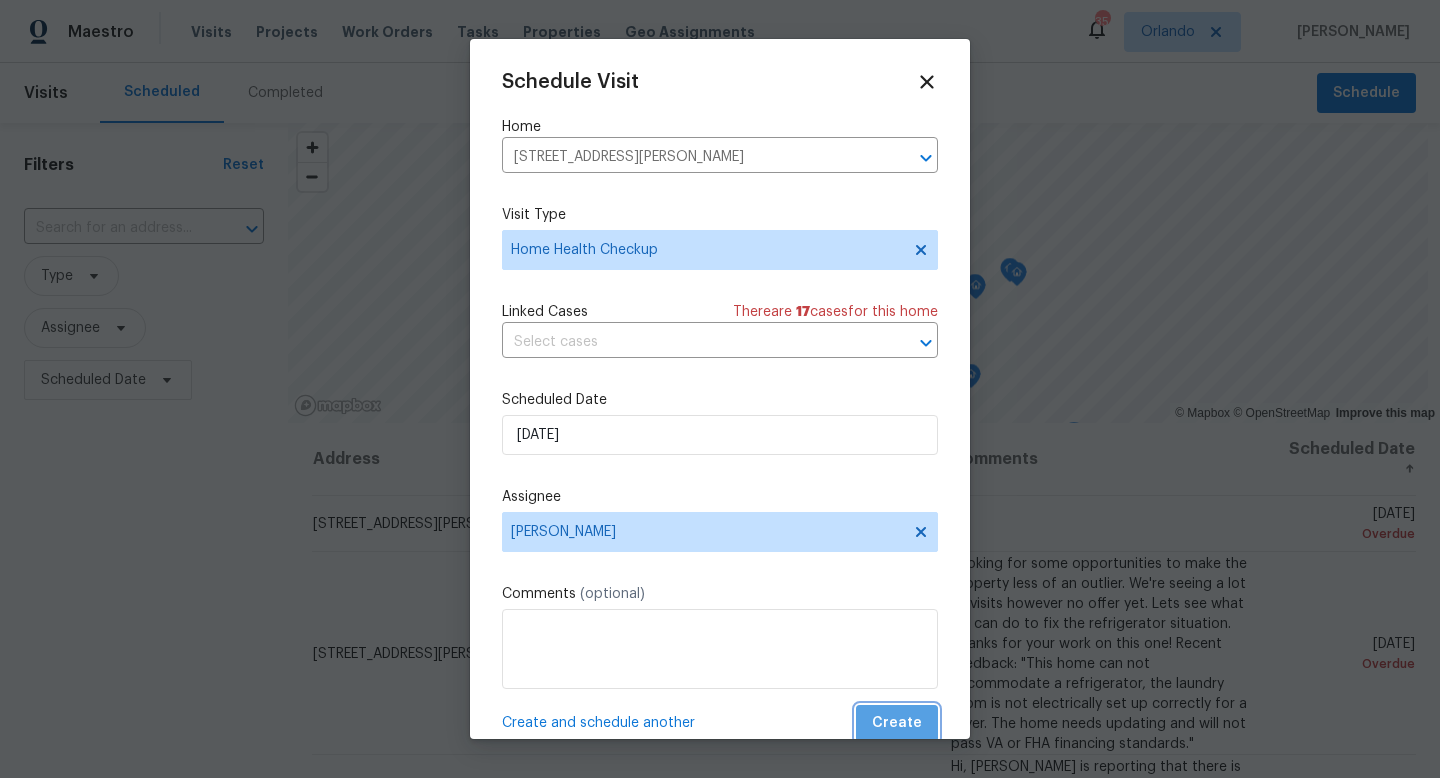 click on "Create" at bounding box center (897, 723) 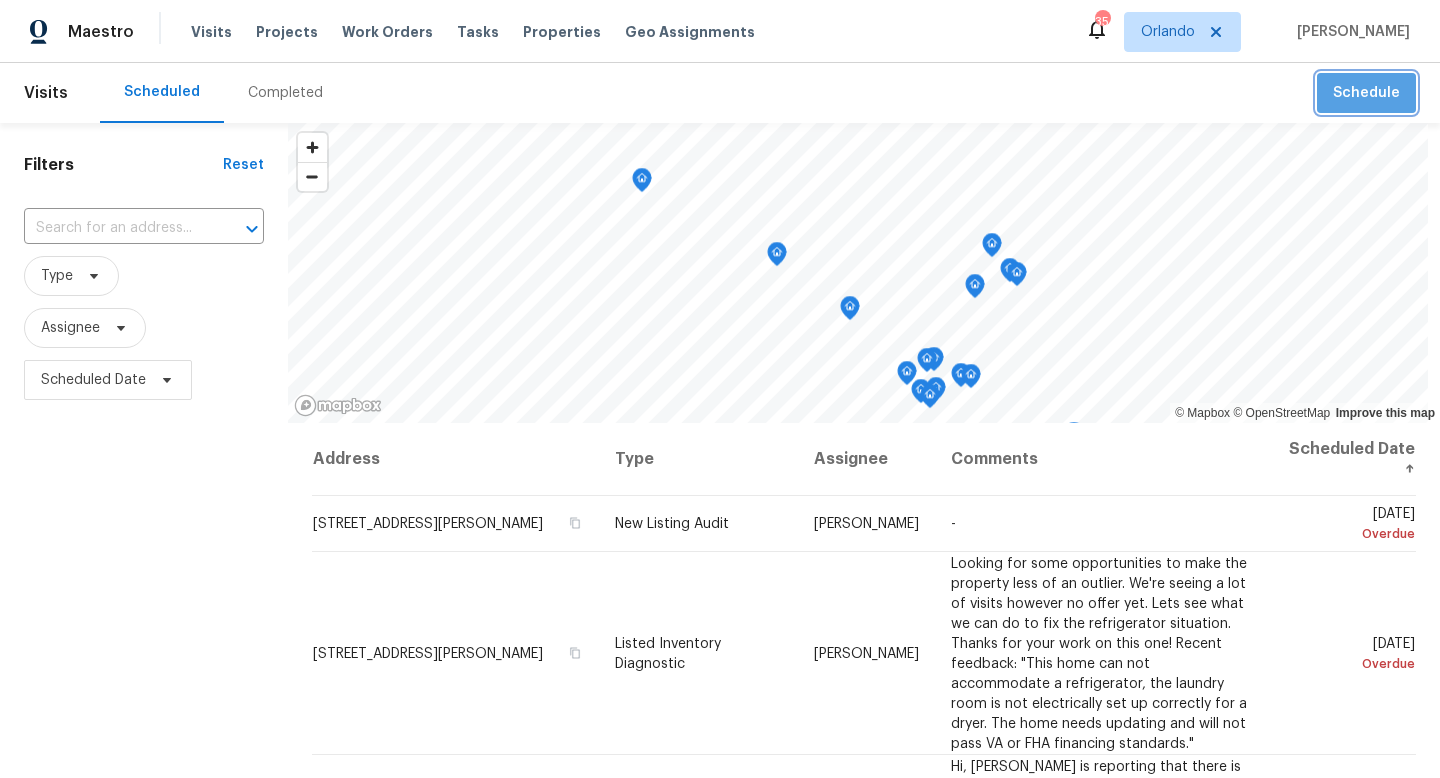 click on "Schedule" at bounding box center (1366, 93) 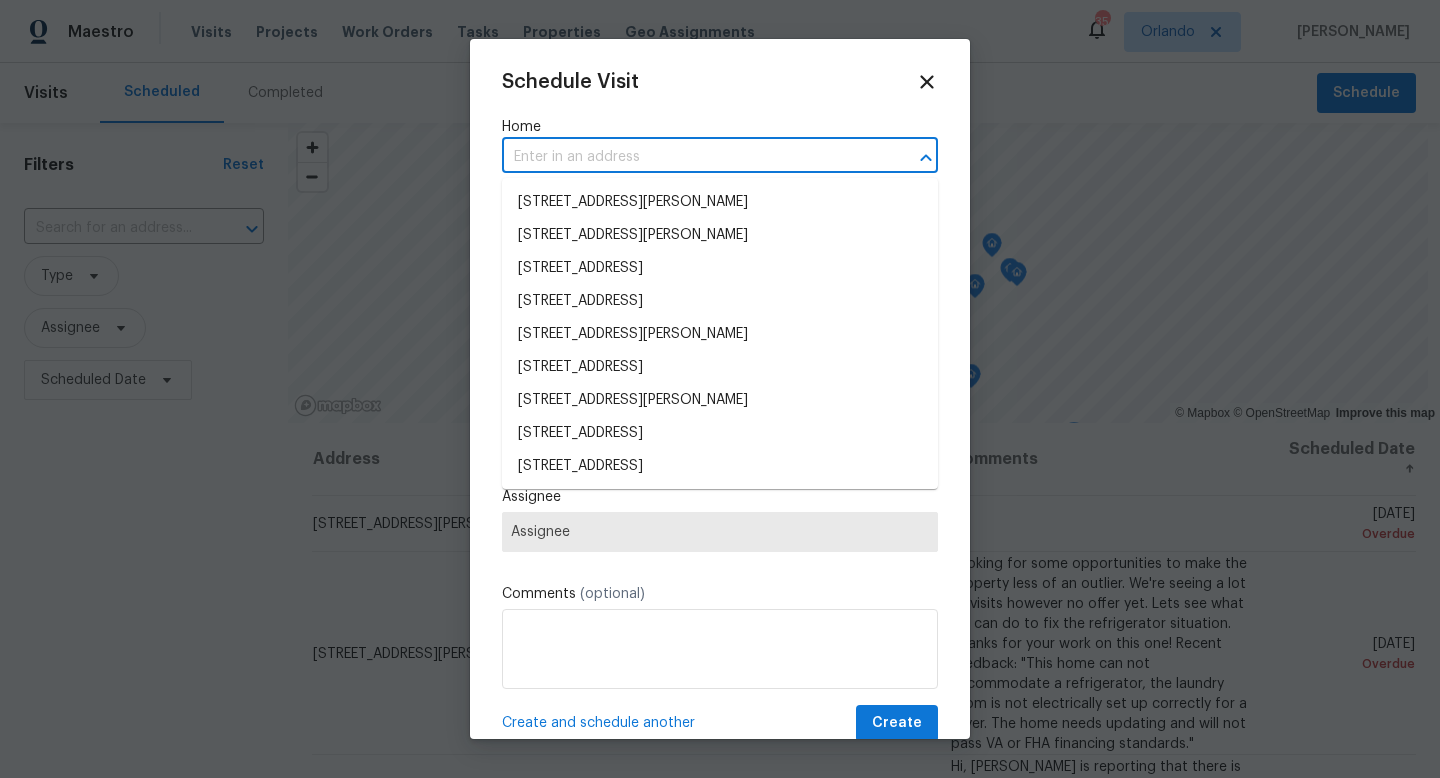 click at bounding box center [692, 157] 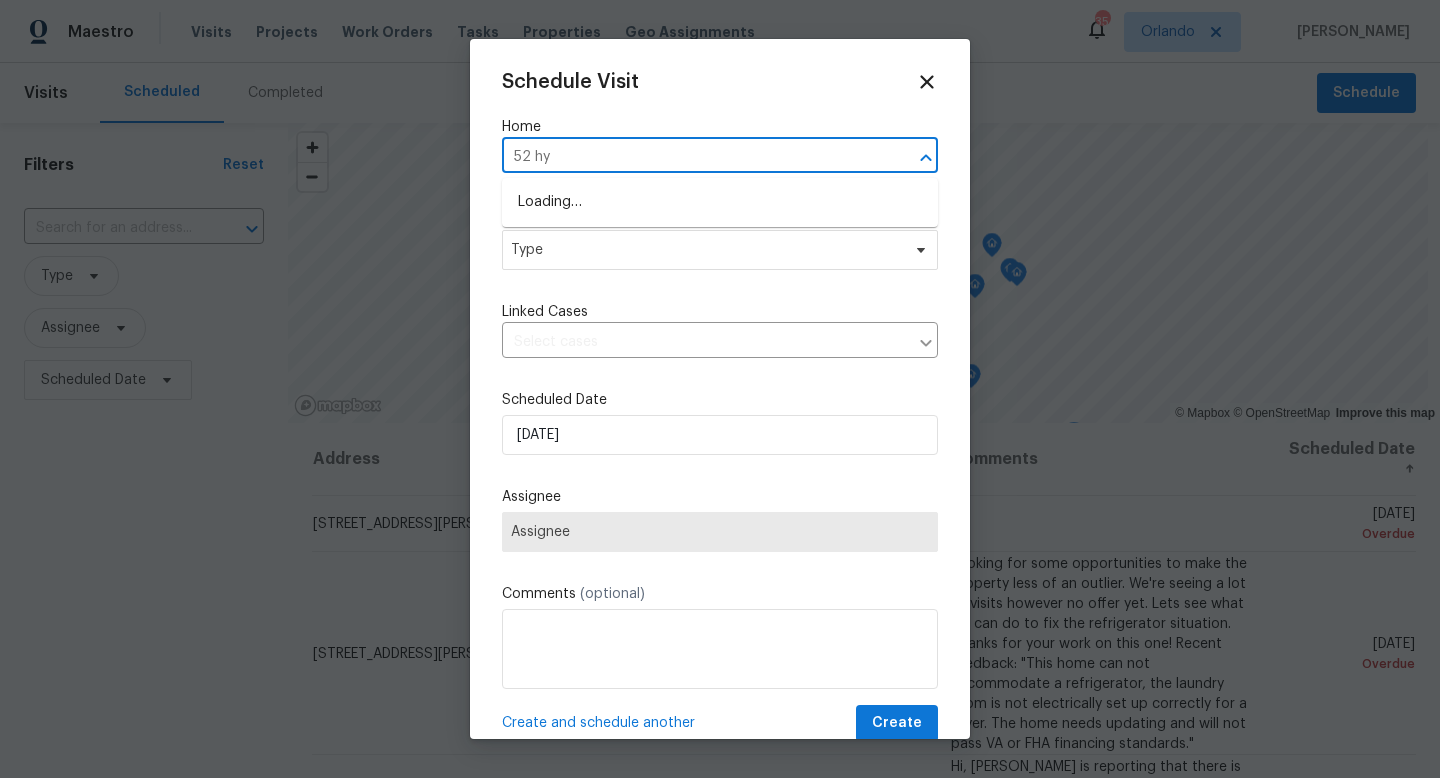 type on "52 hyd" 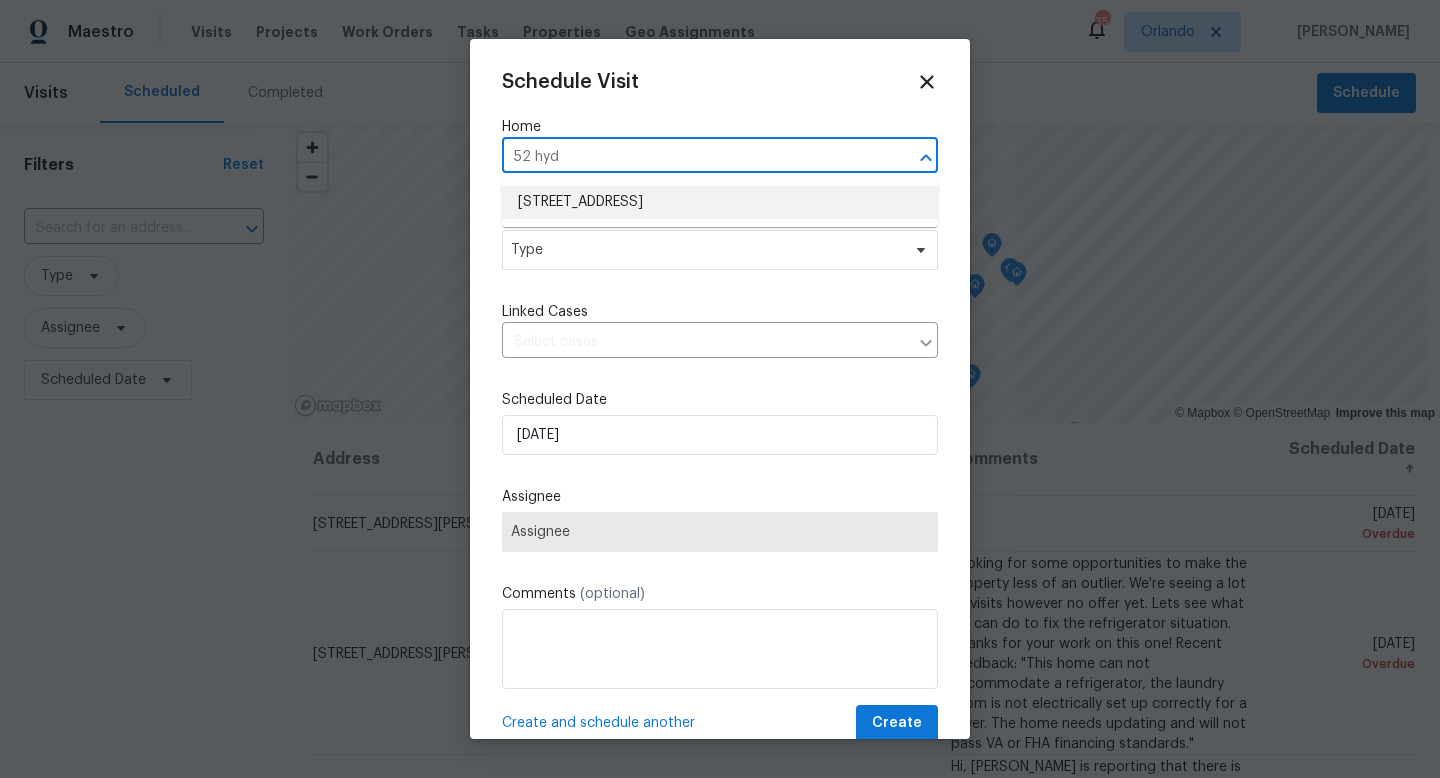 click on "52 Hydrangea Ln, Debary, FL 32713" at bounding box center (720, 202) 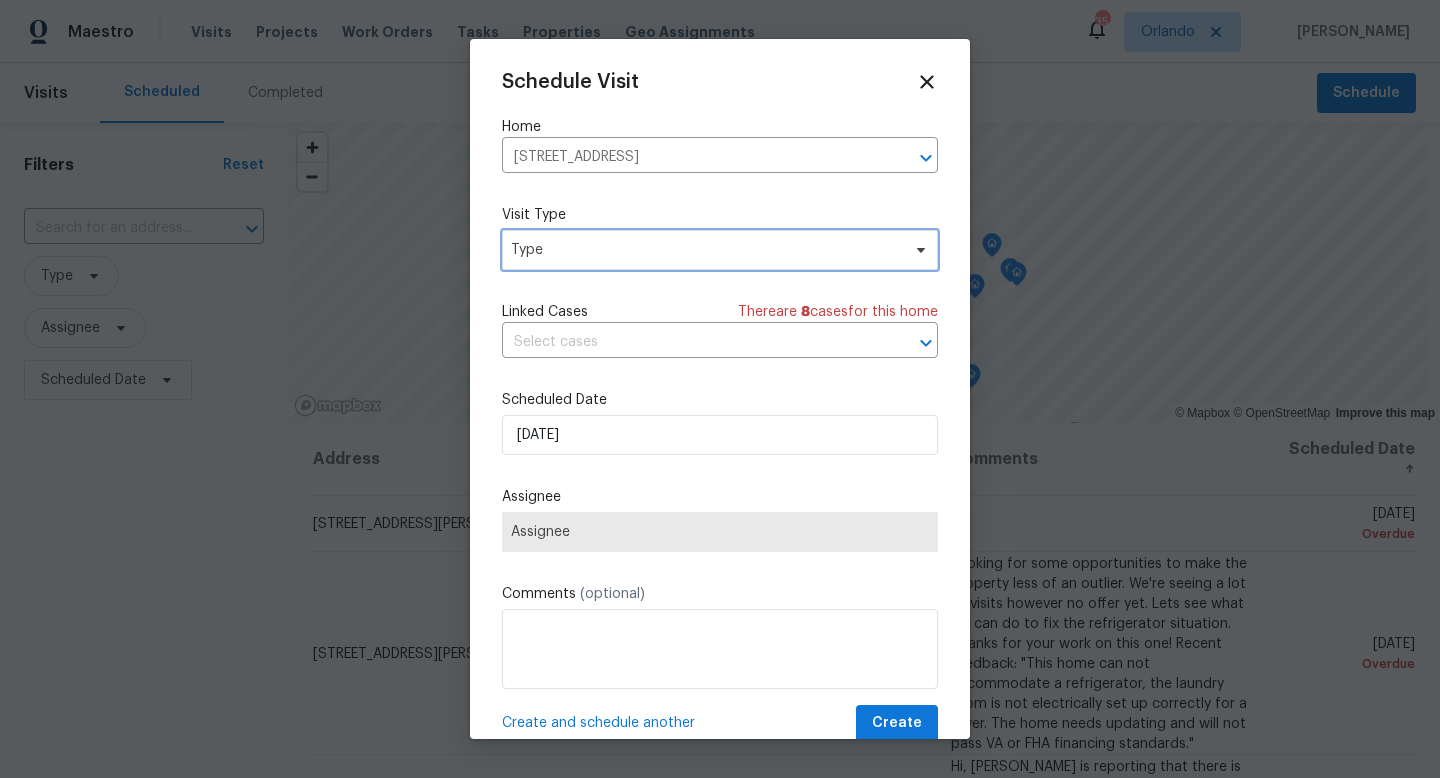click on "Type" at bounding box center [705, 250] 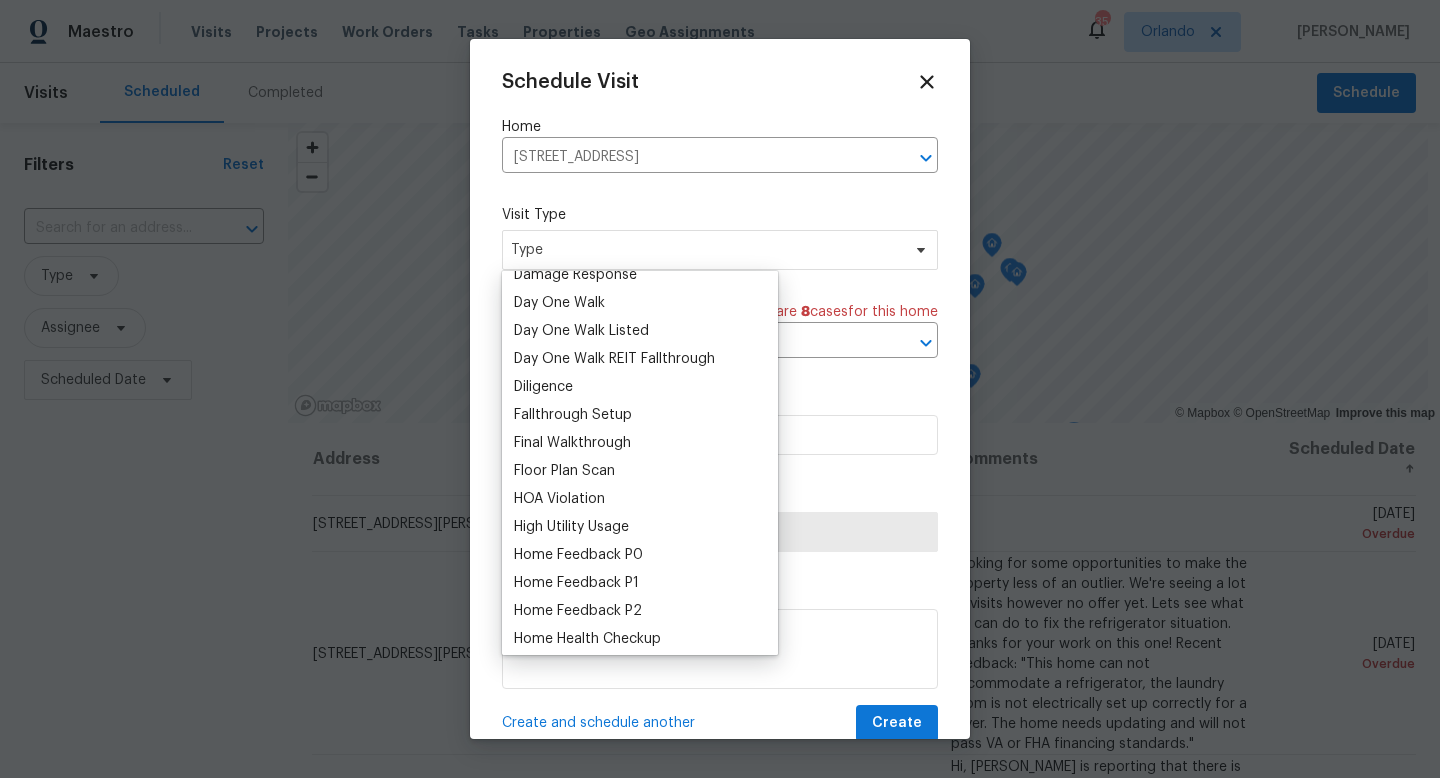 scroll, scrollTop: 448, scrollLeft: 0, axis: vertical 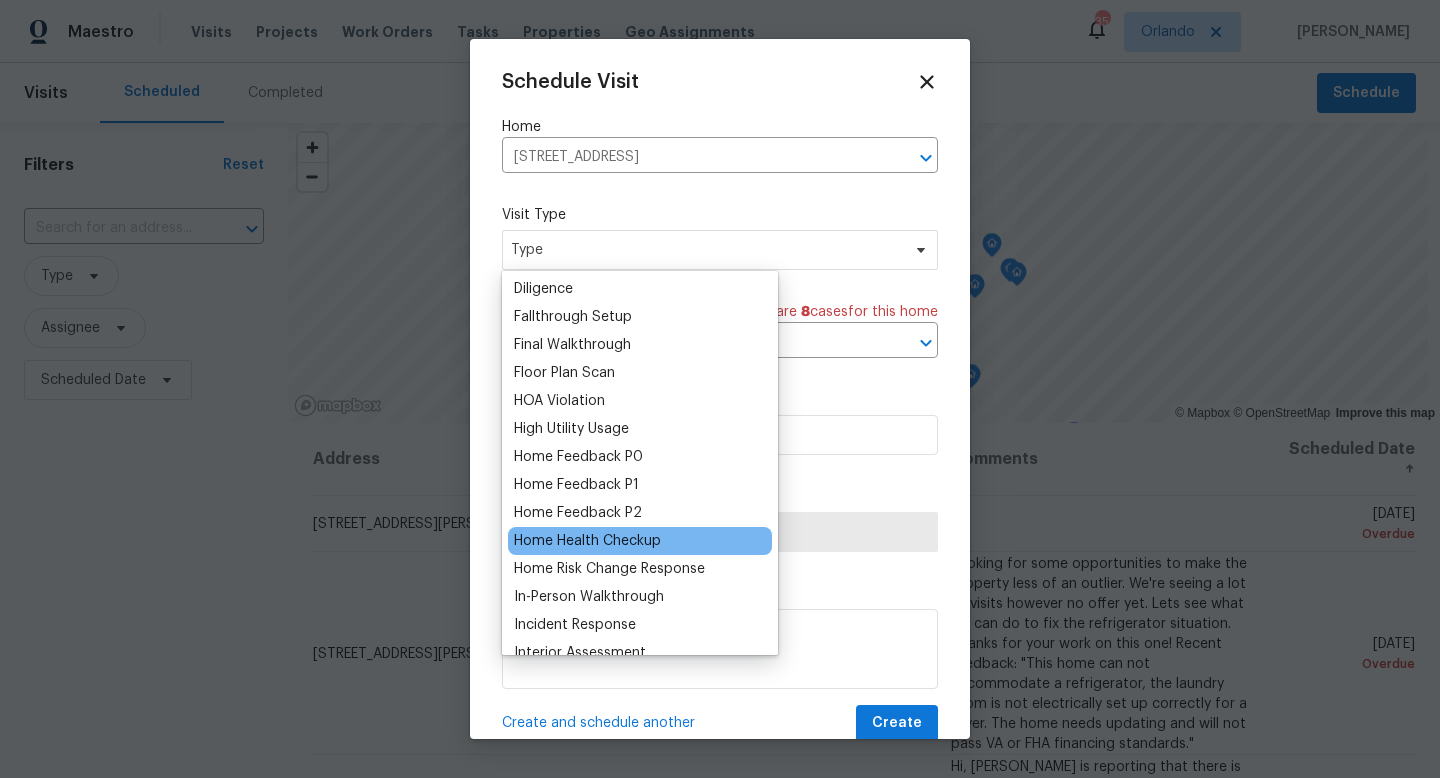 click on "Home Health Checkup" at bounding box center [587, 541] 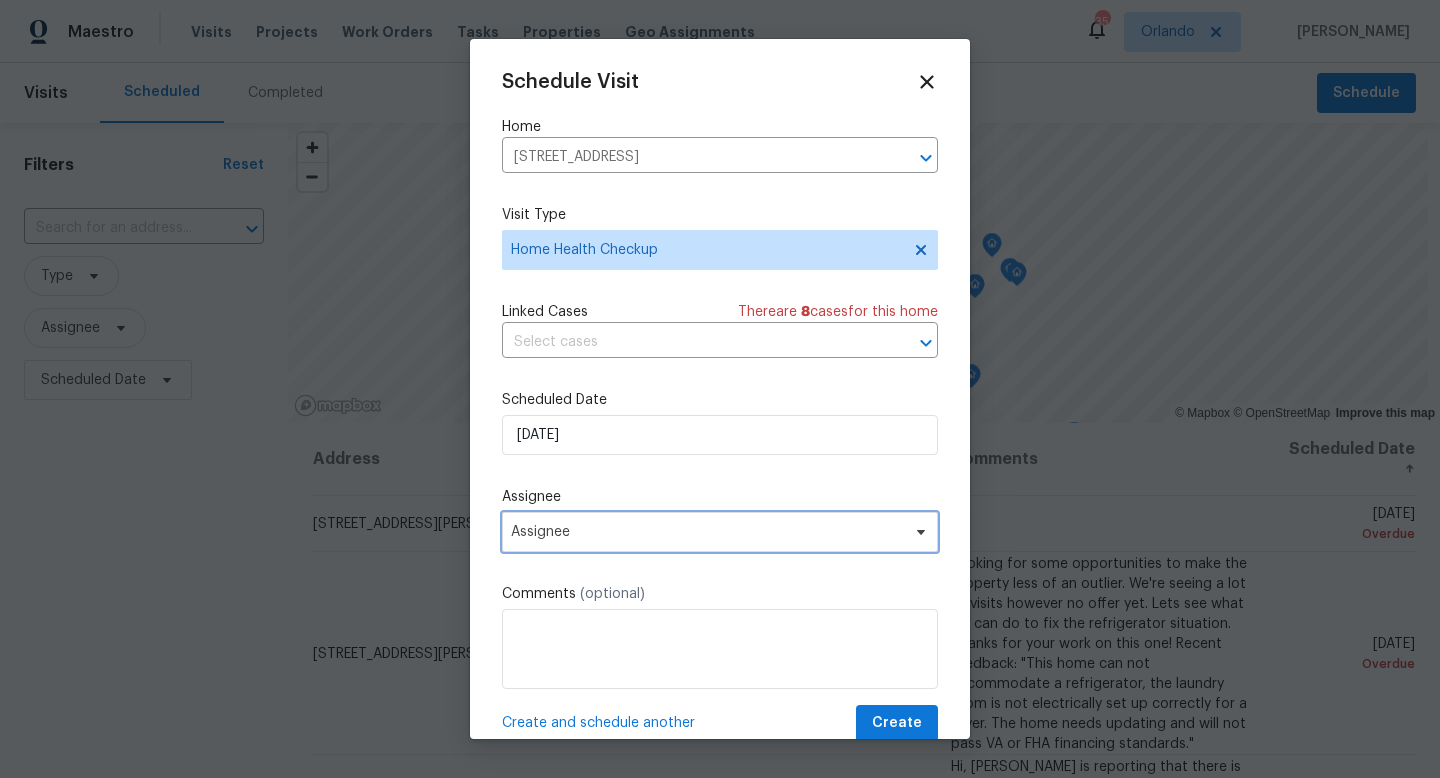 click on "Assignee" at bounding box center (707, 532) 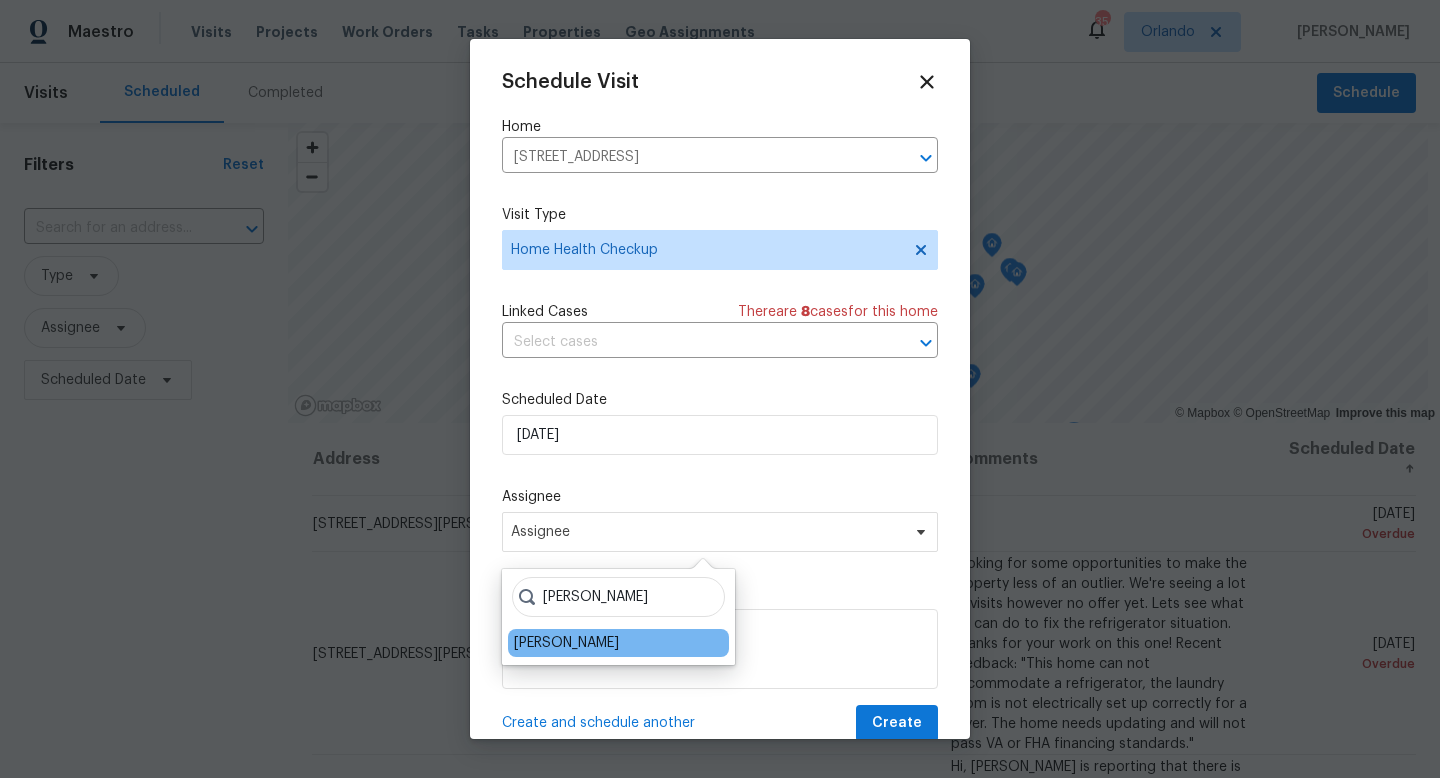 type on "josh" 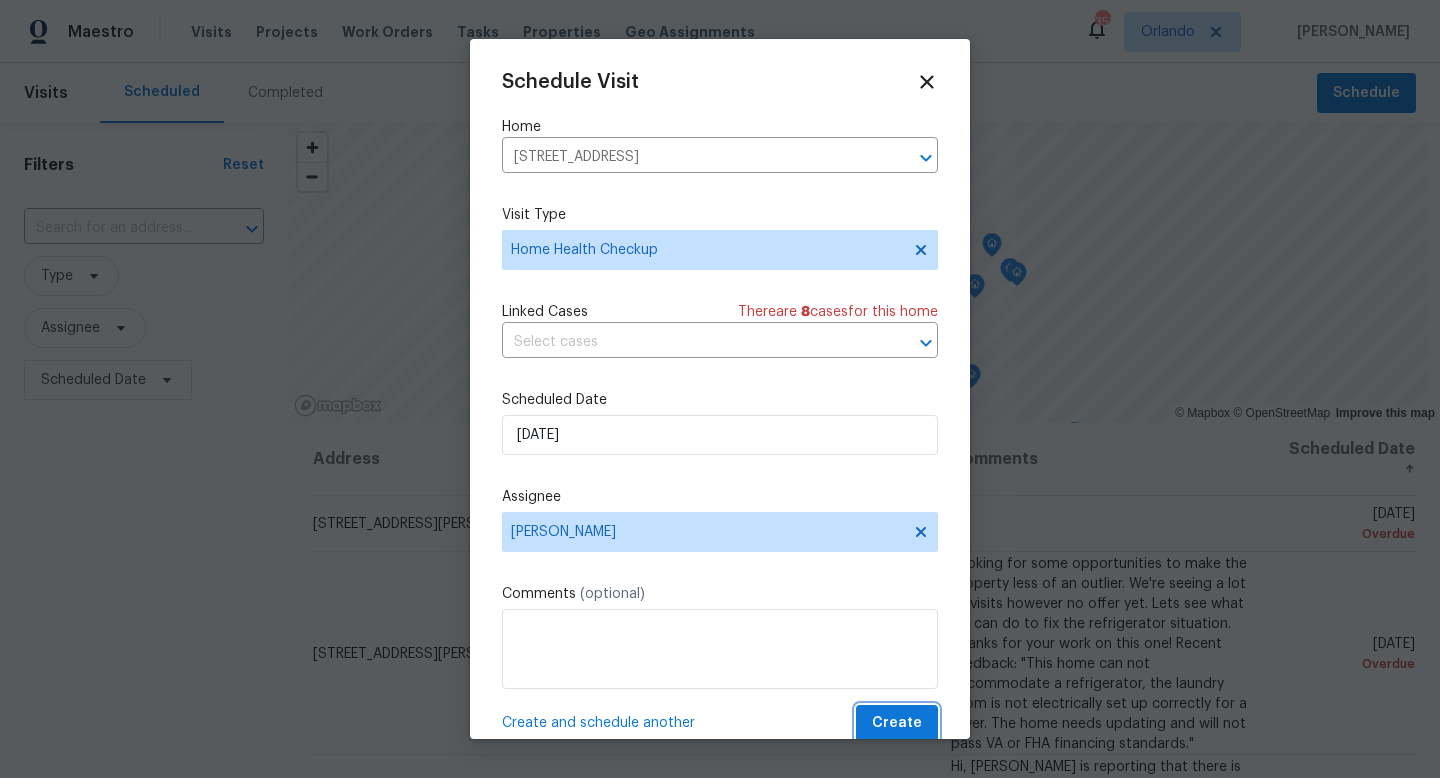 click on "Create" at bounding box center [897, 723] 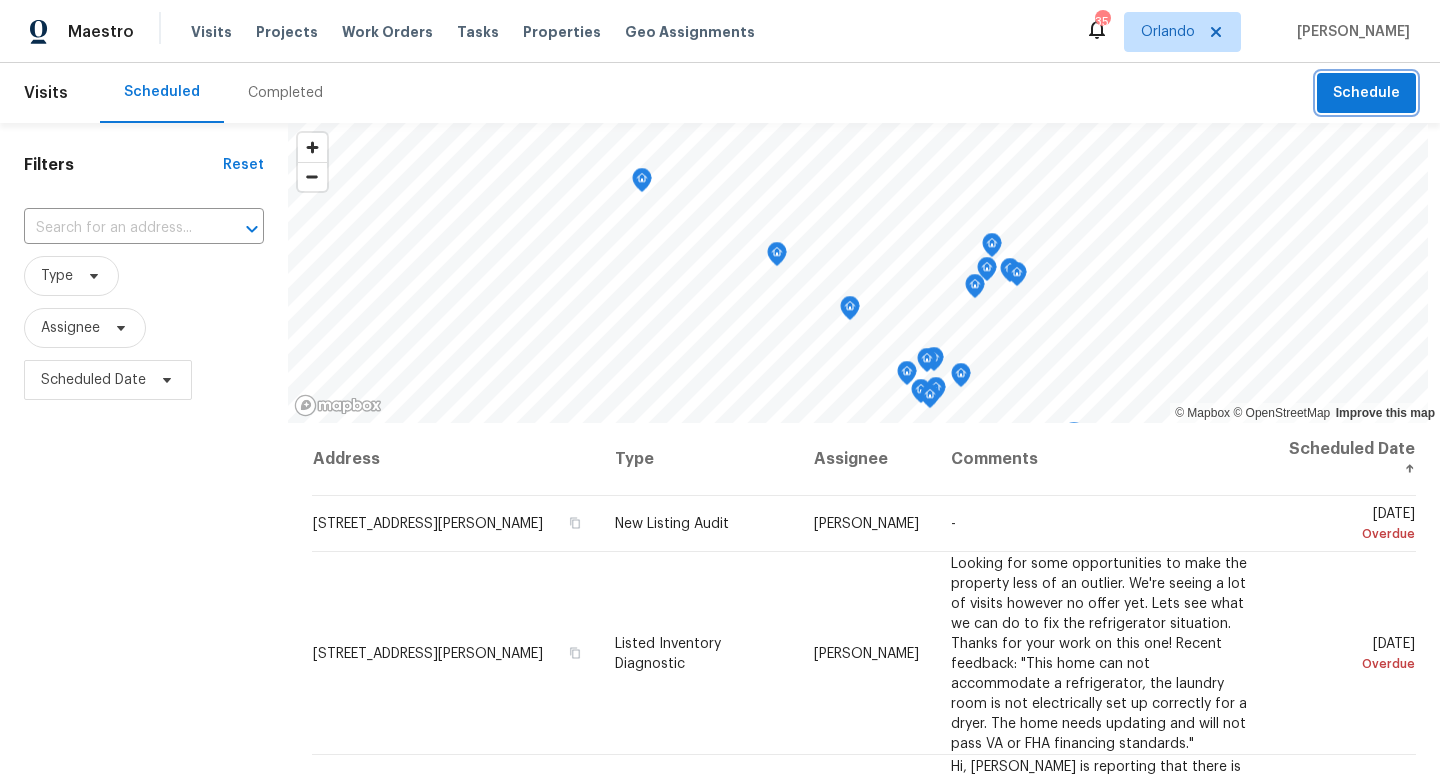 click on "Schedule" at bounding box center [1366, 93] 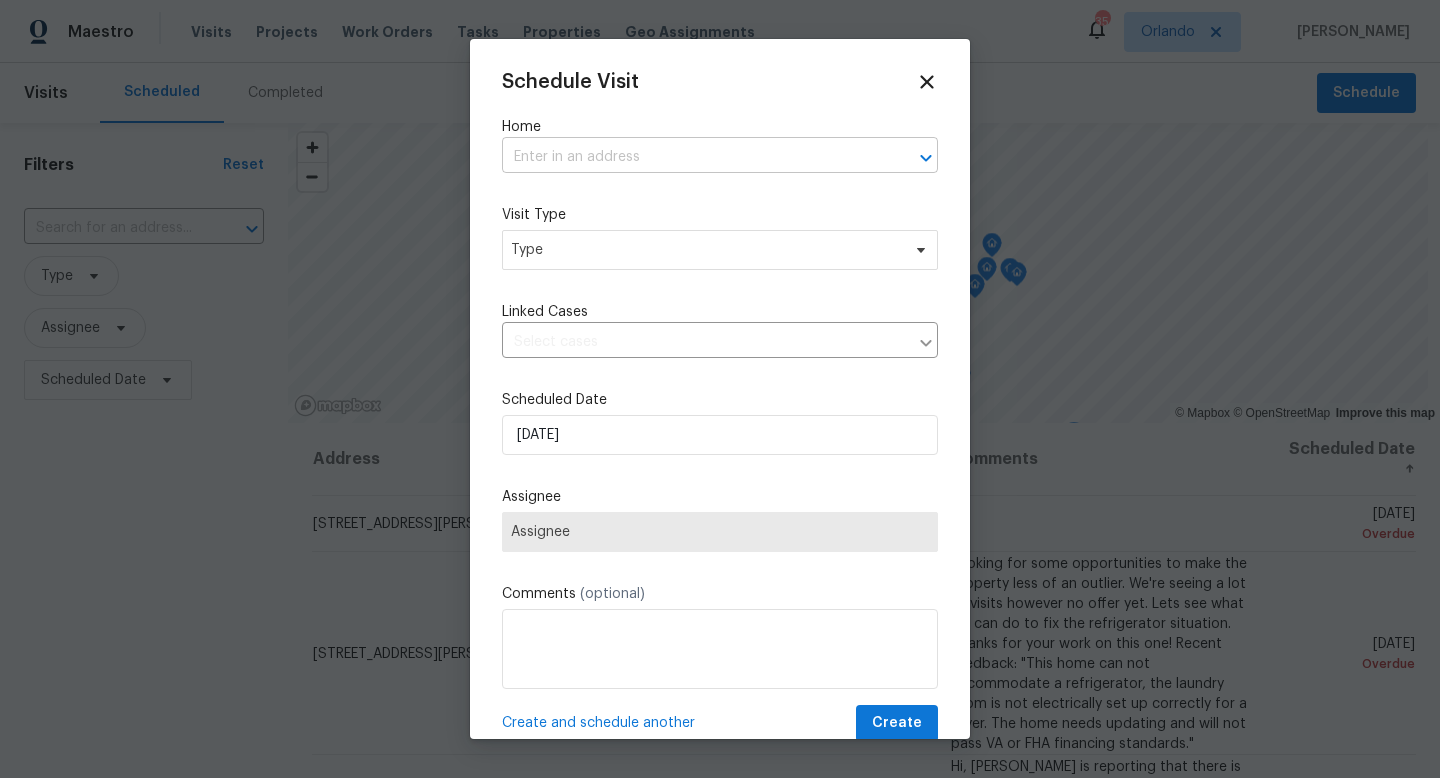 click at bounding box center [692, 157] 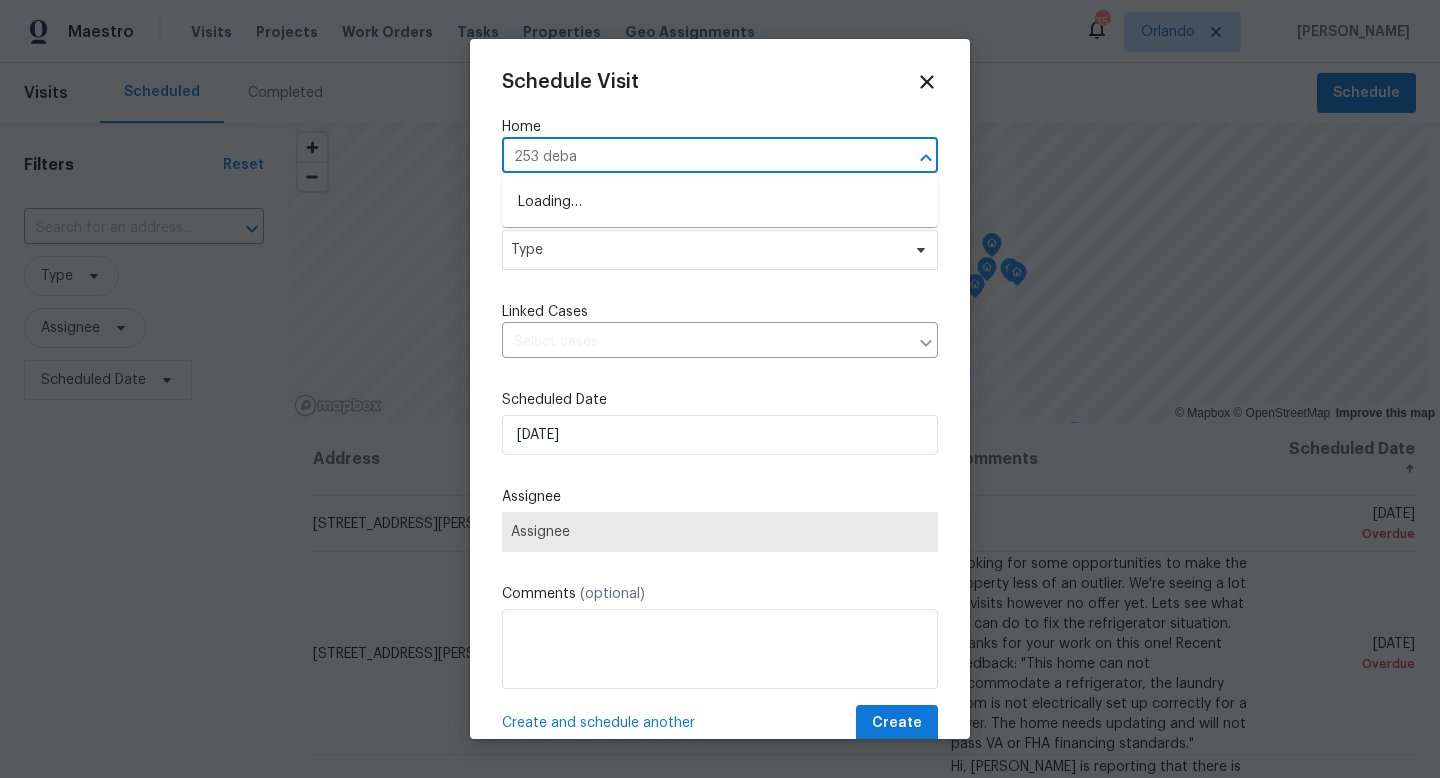 type on "253 debar" 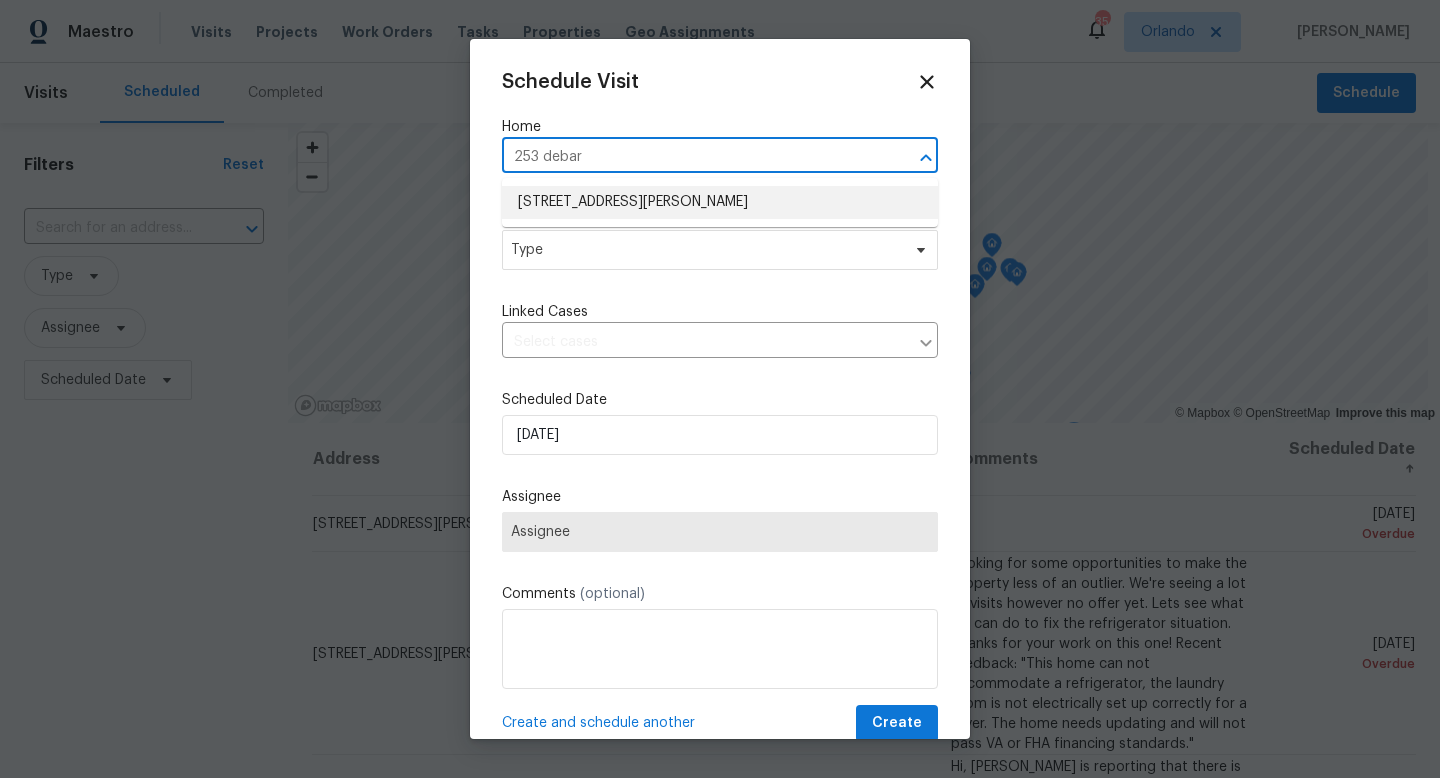 click on "[STREET_ADDRESS][PERSON_NAME]" at bounding box center (720, 202) 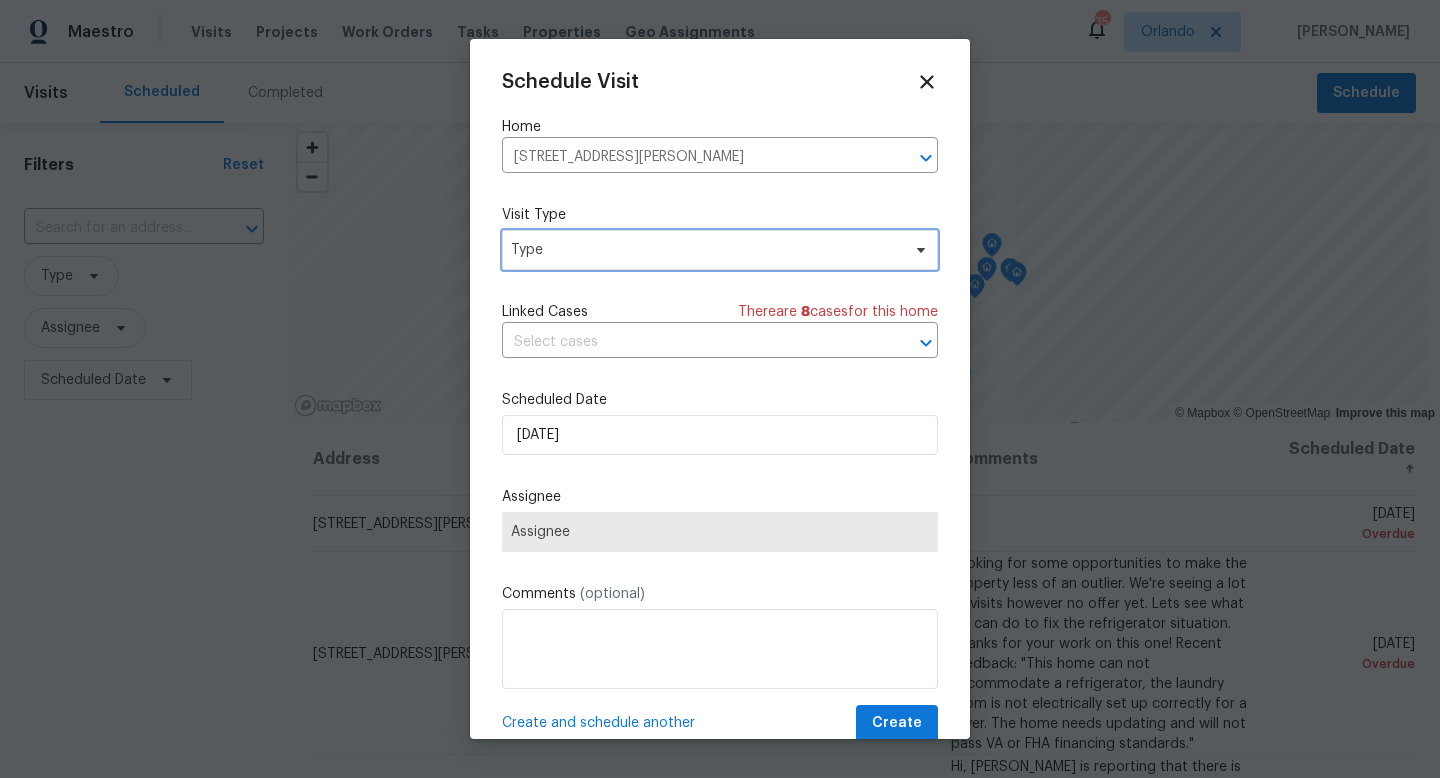 click on "Type" at bounding box center (705, 250) 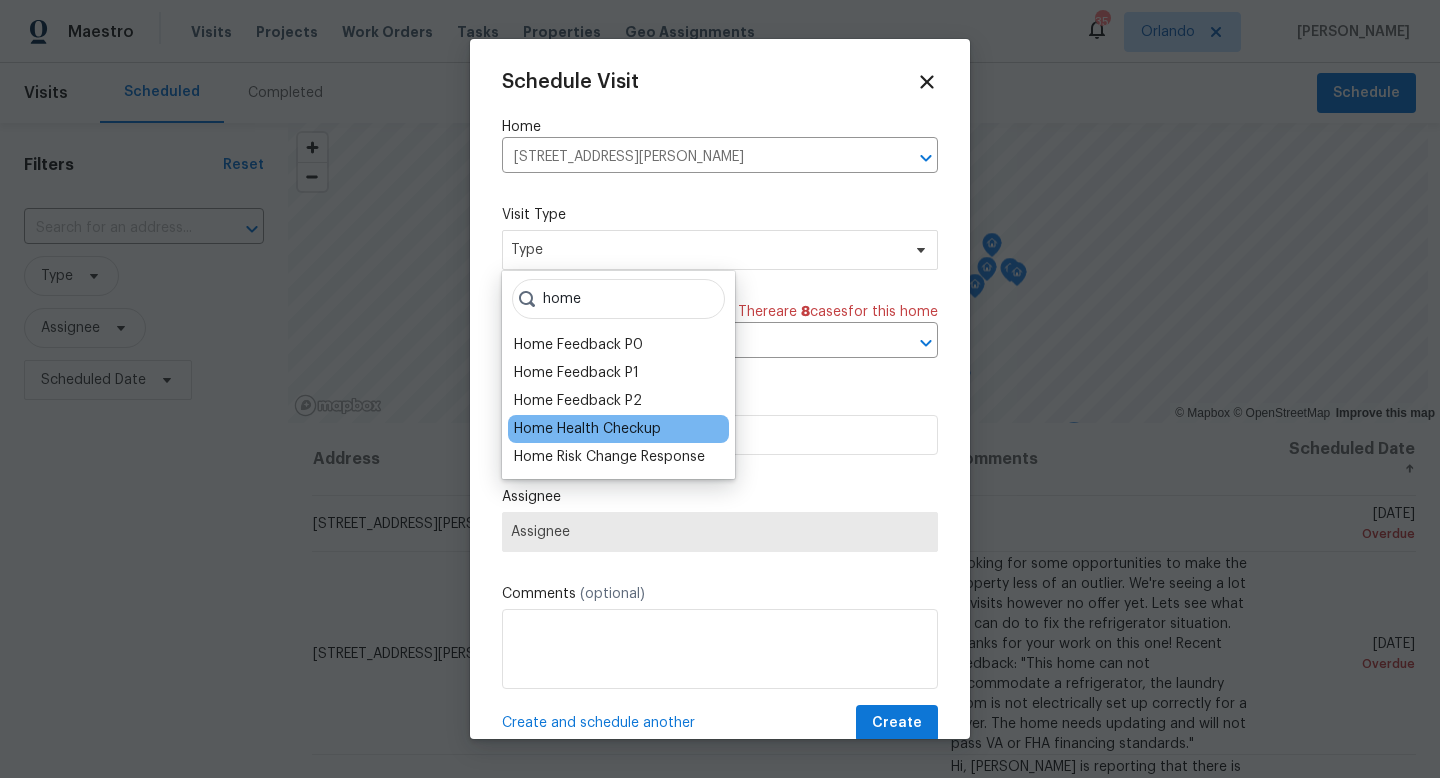 type on "home" 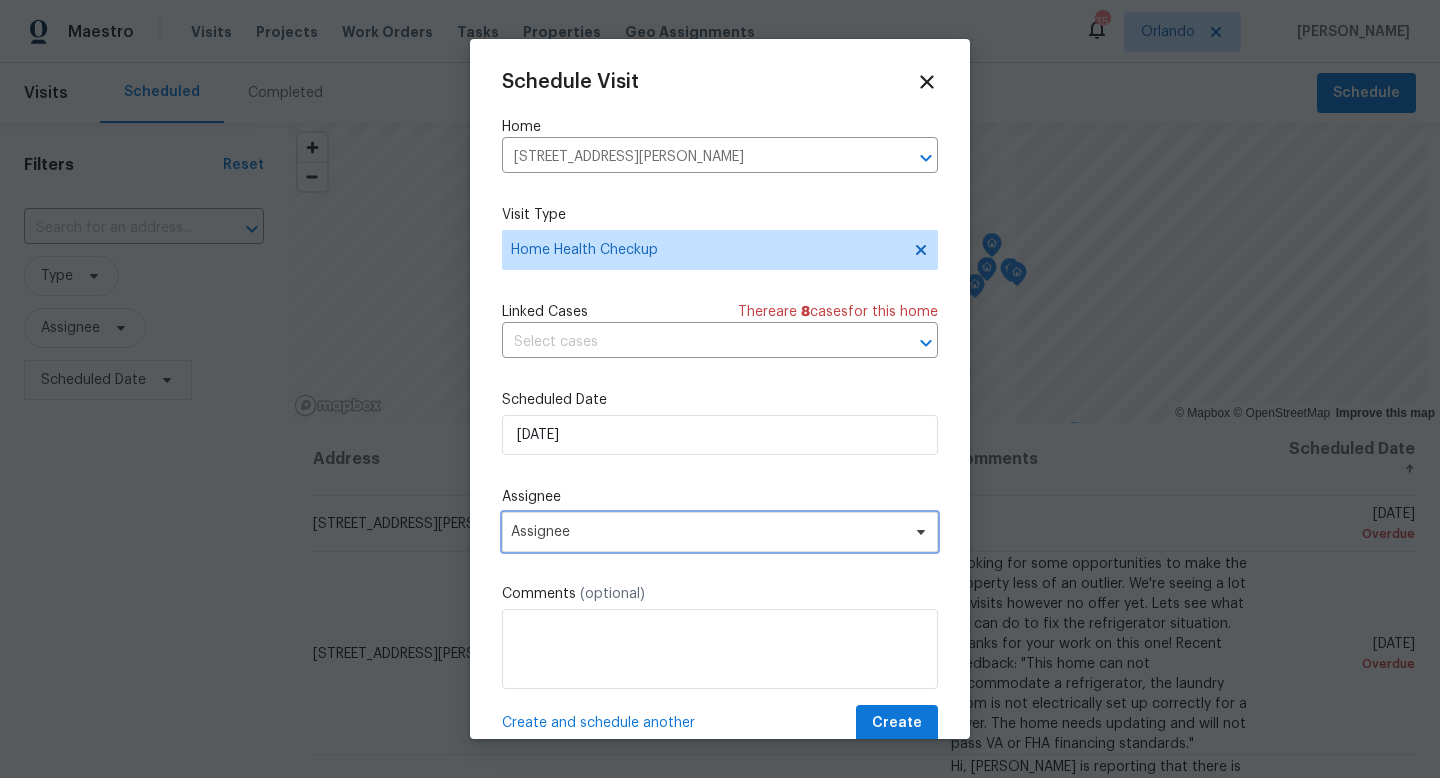 click on "Assignee" at bounding box center (707, 532) 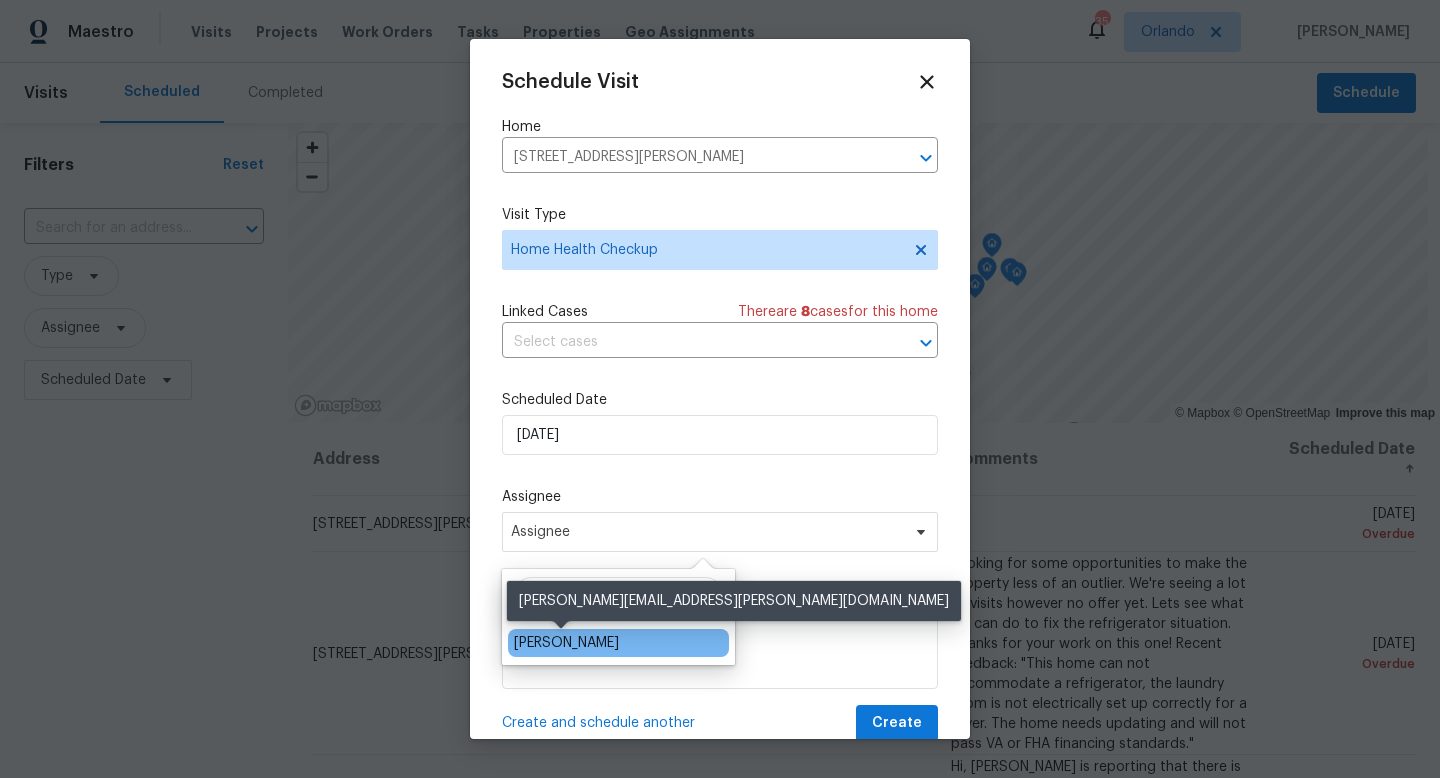 type on "josh" 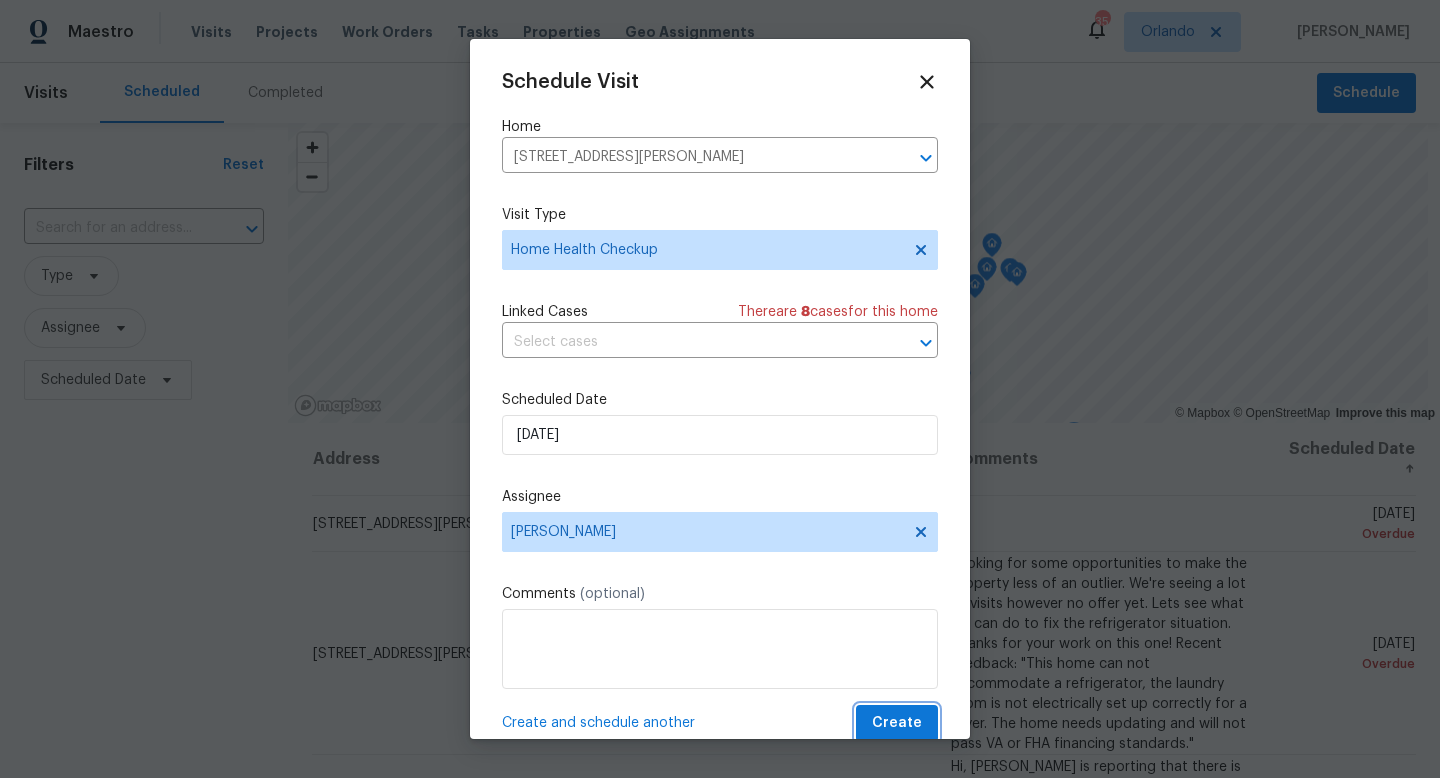 click on "Create" at bounding box center (897, 723) 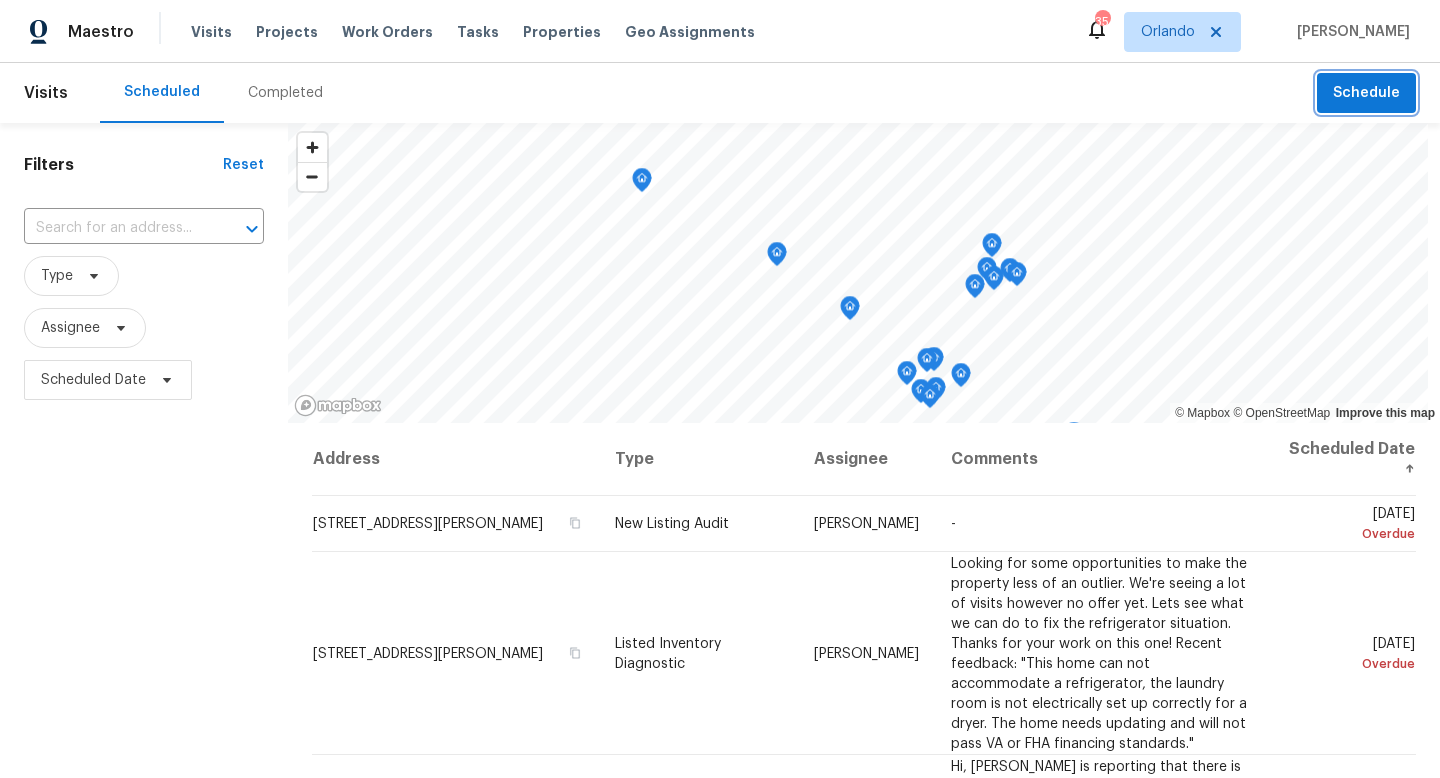 click on "Schedule" at bounding box center (1366, 93) 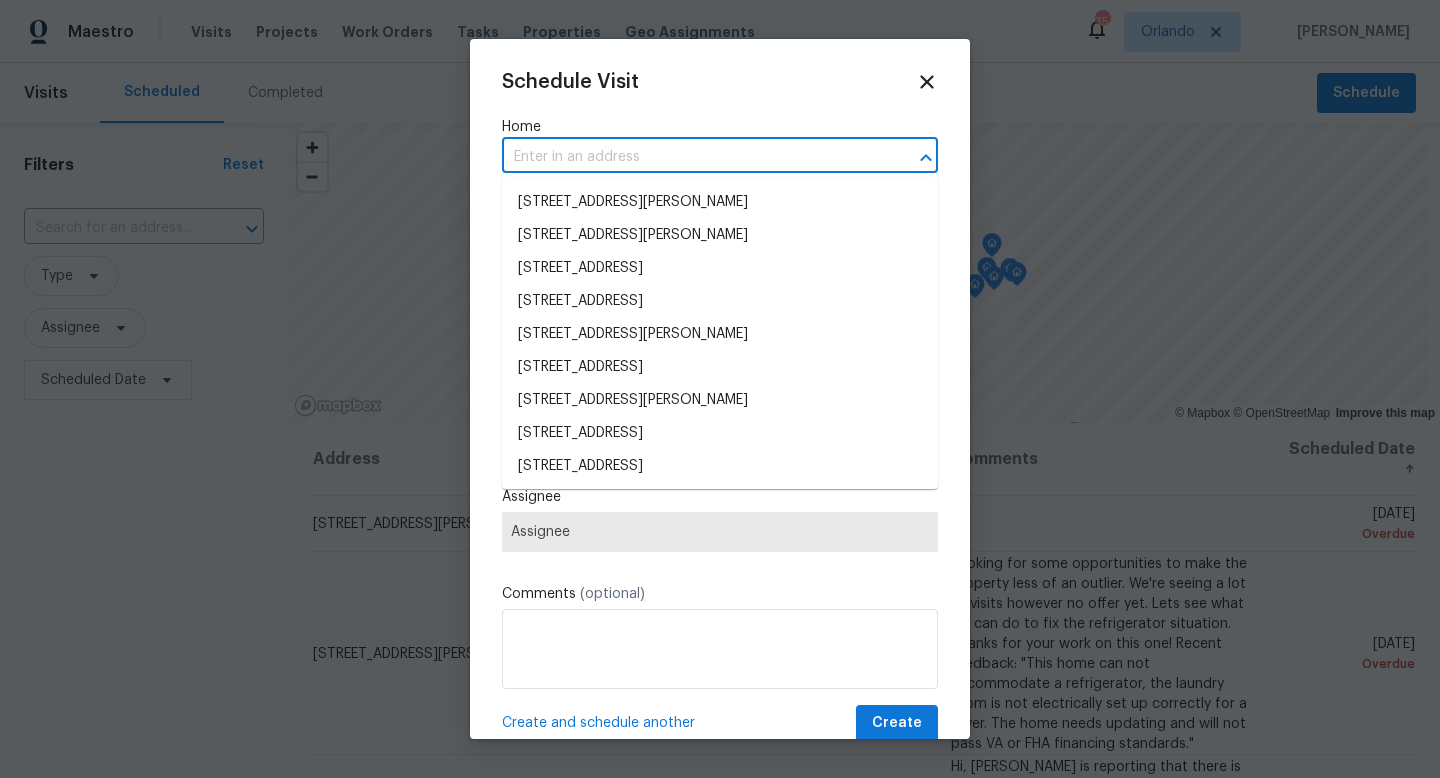 click at bounding box center (692, 157) 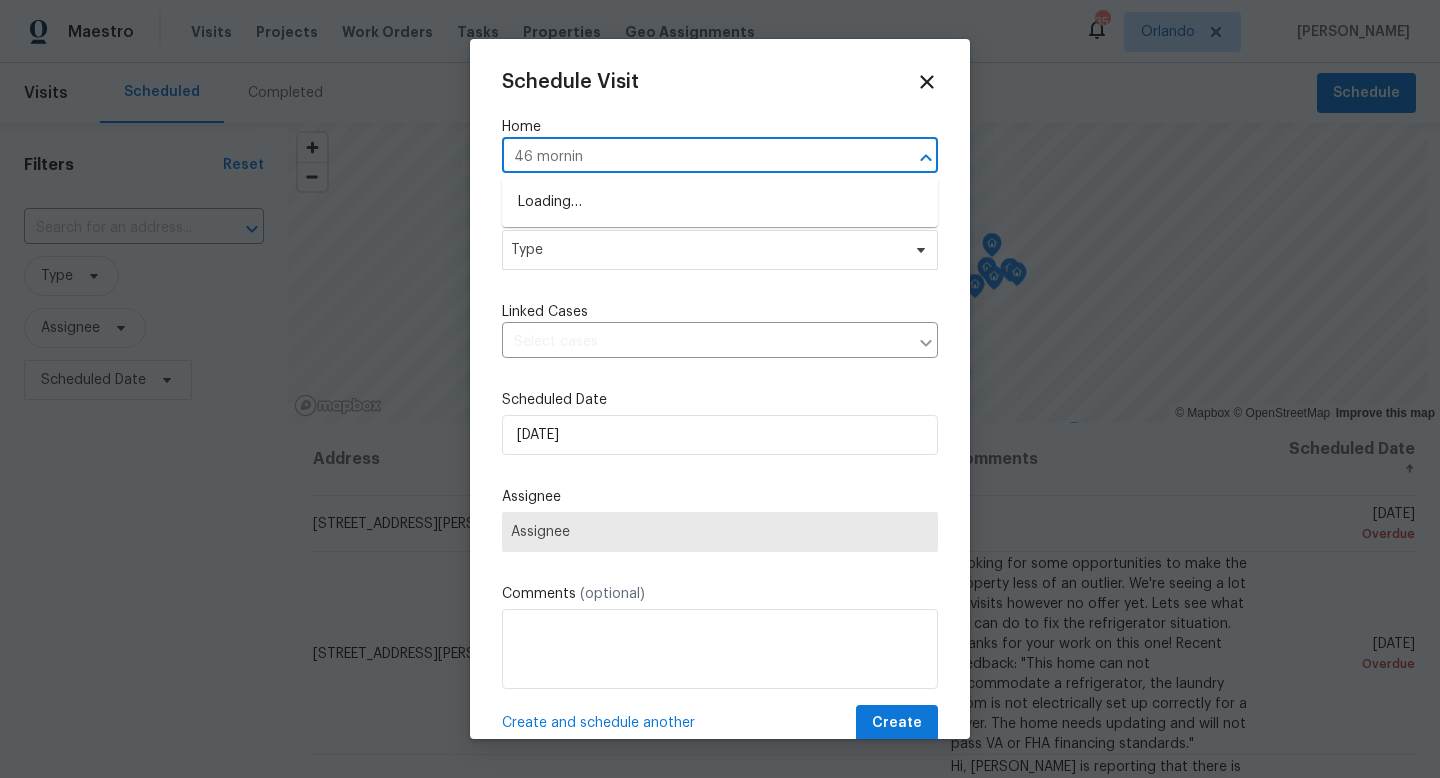 type on "46 morning" 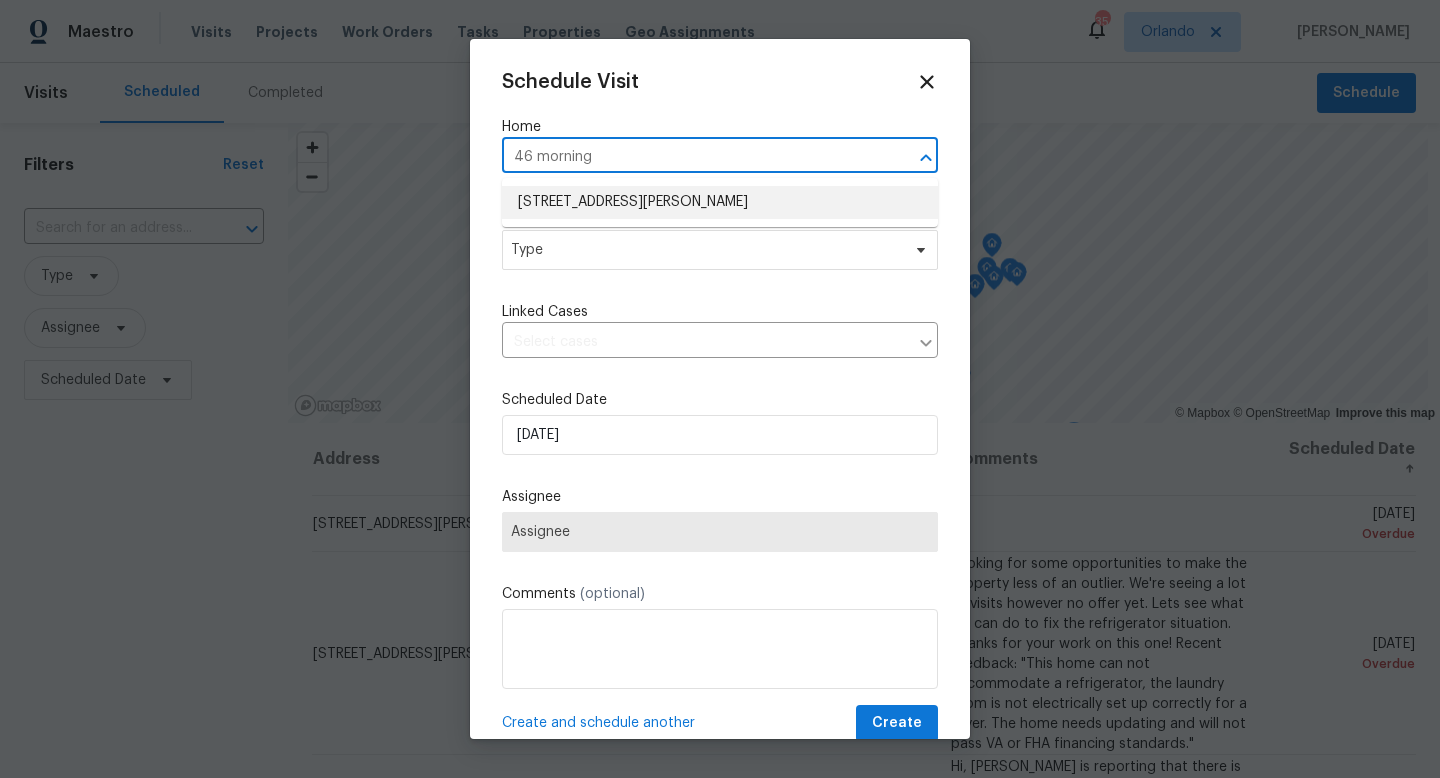 click on "46 Morning Glory Dr, Debary, FL 32713" at bounding box center [720, 202] 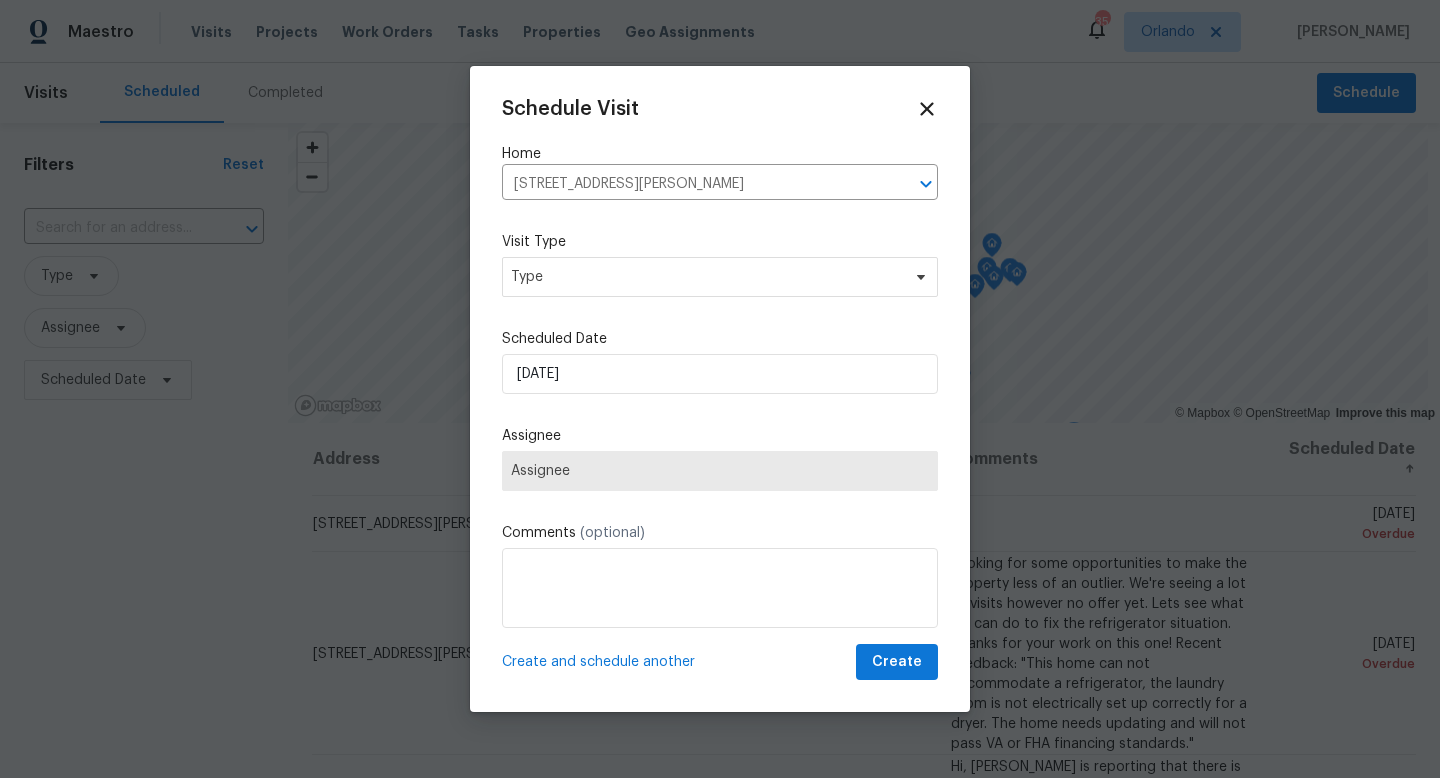 click on "Visit Type" at bounding box center (720, 242) 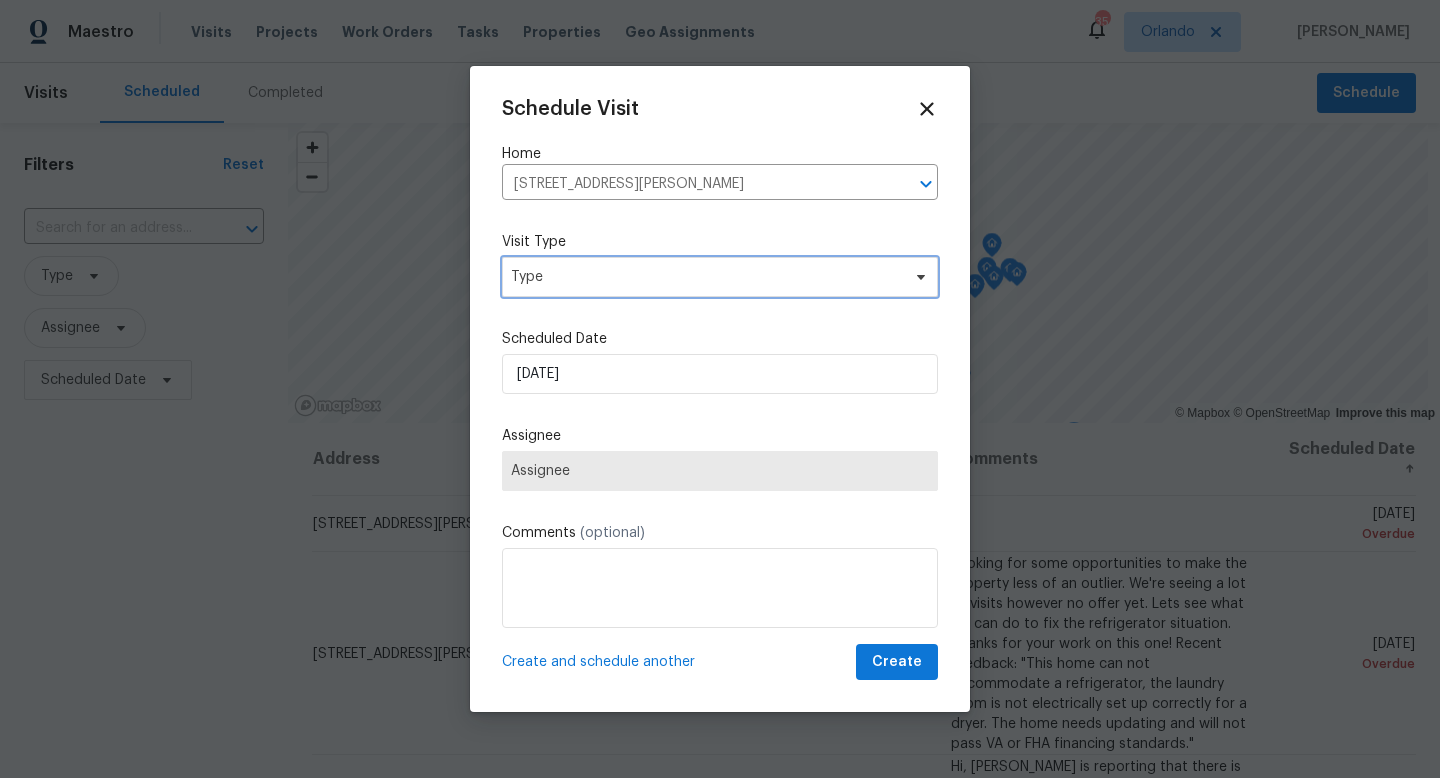 click on "Type" at bounding box center [705, 277] 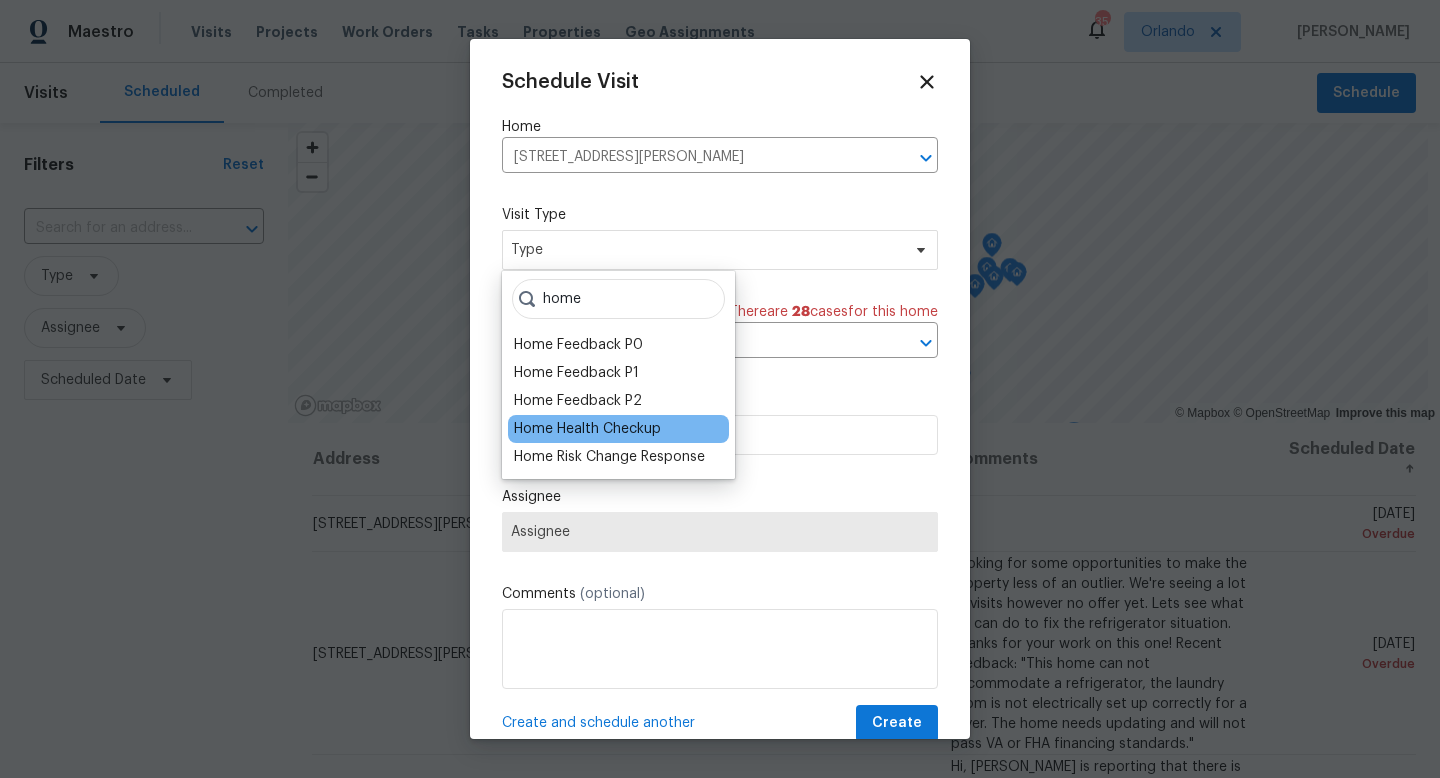 type on "home" 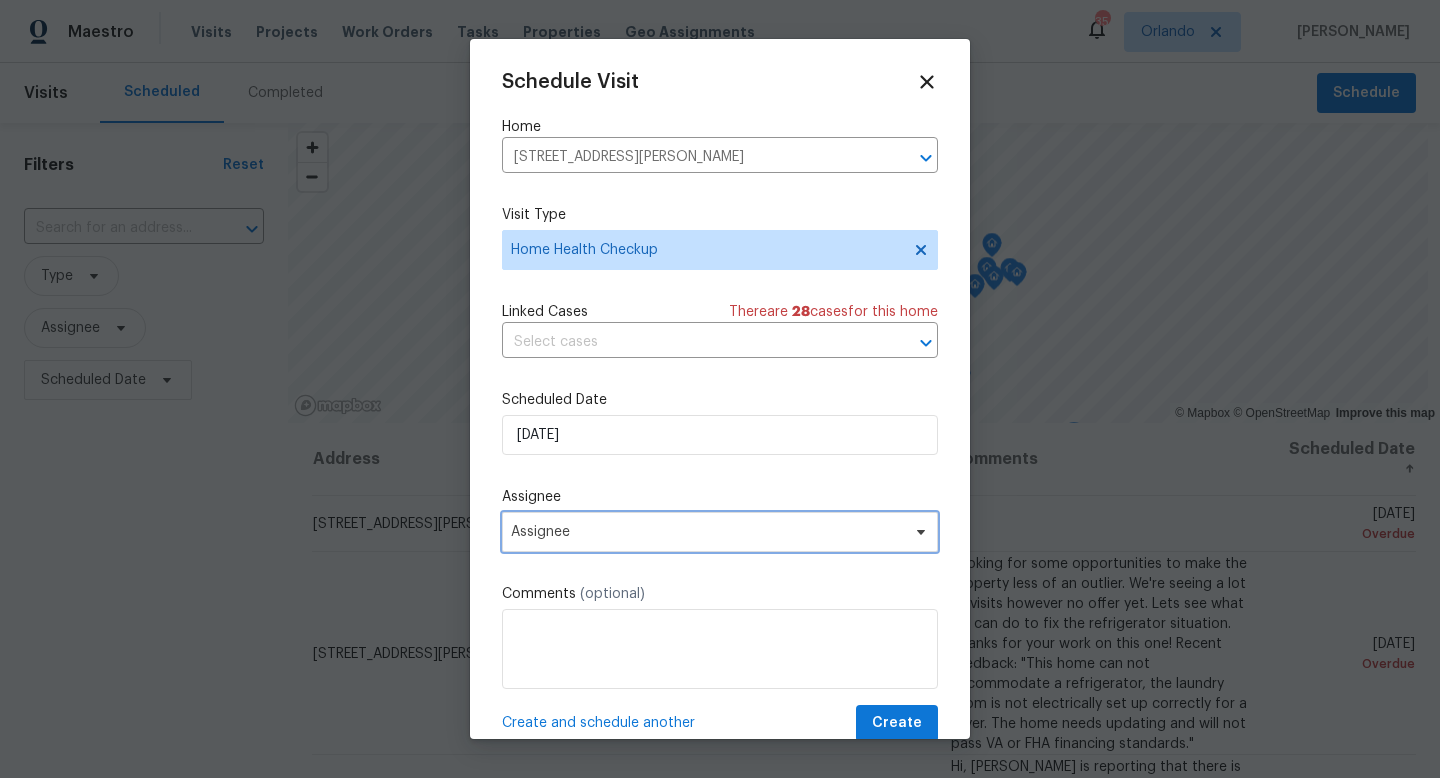 click on "Assignee" at bounding box center (707, 532) 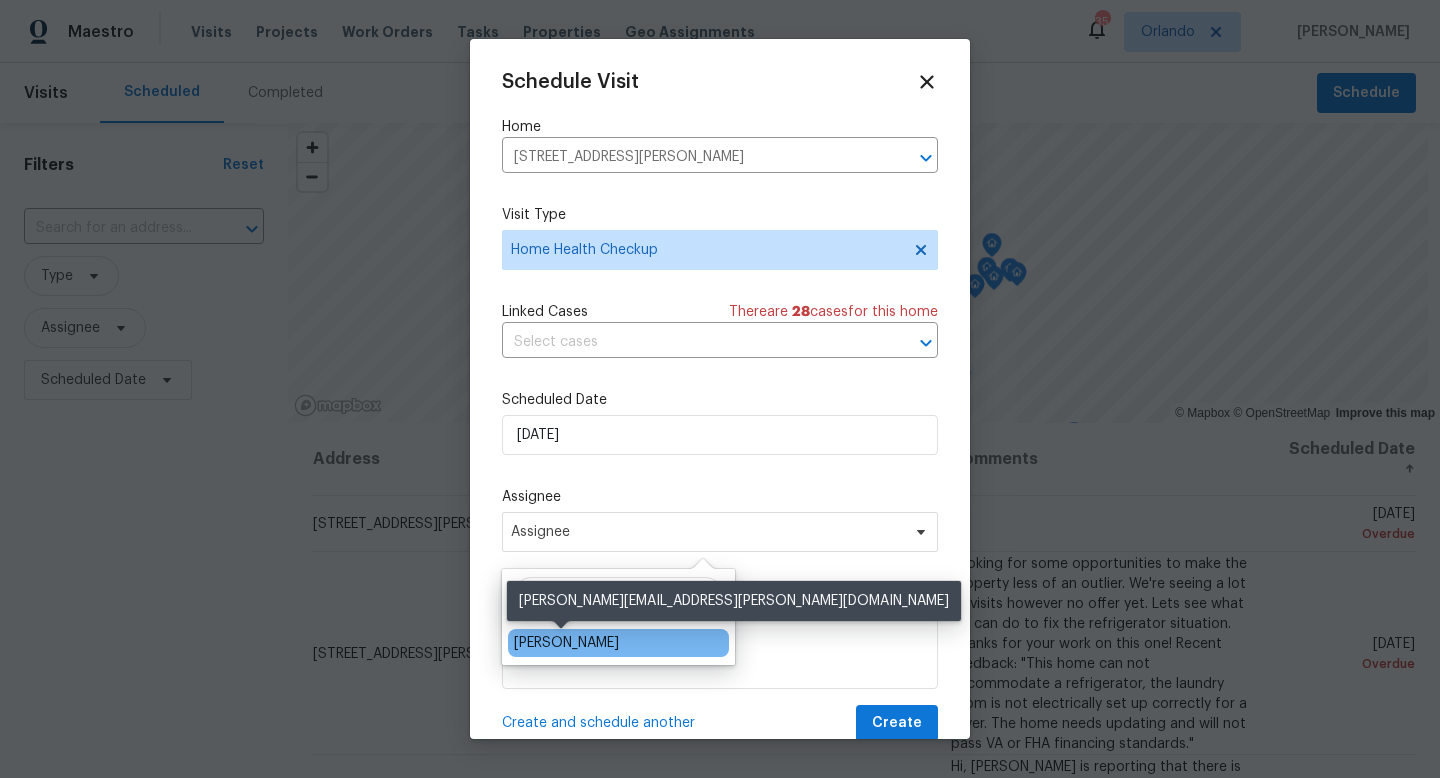 type on "josh" 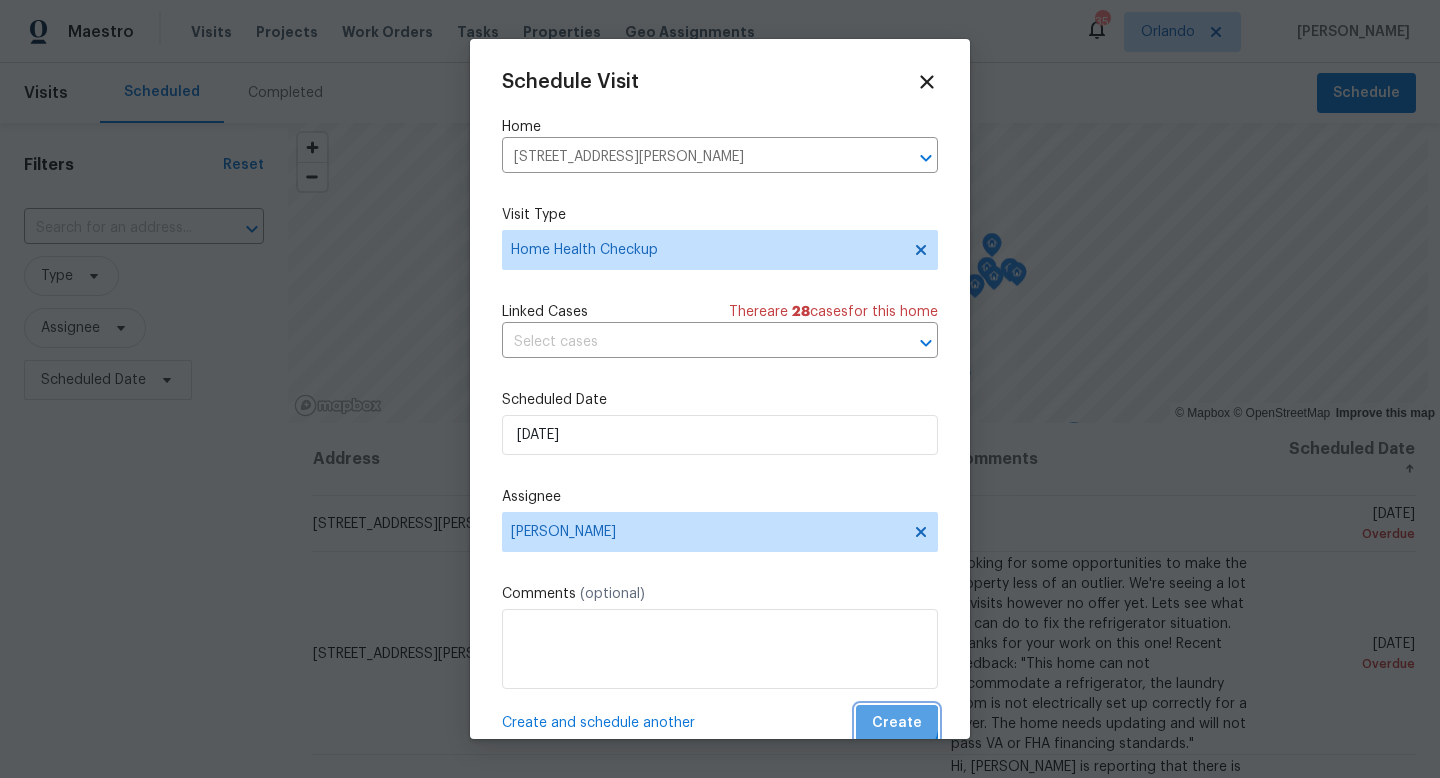 click on "Create" at bounding box center [897, 723] 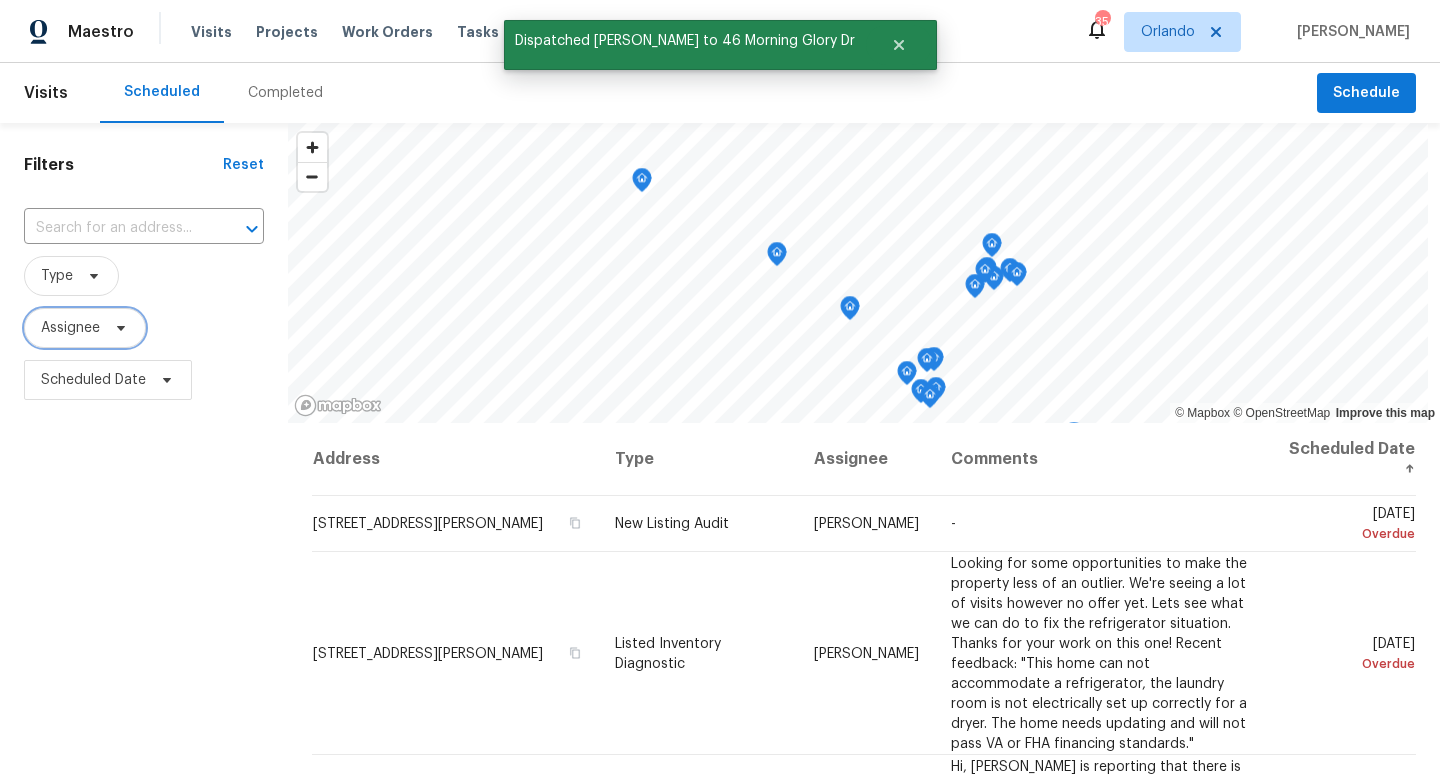 click on "Assignee" at bounding box center [70, 328] 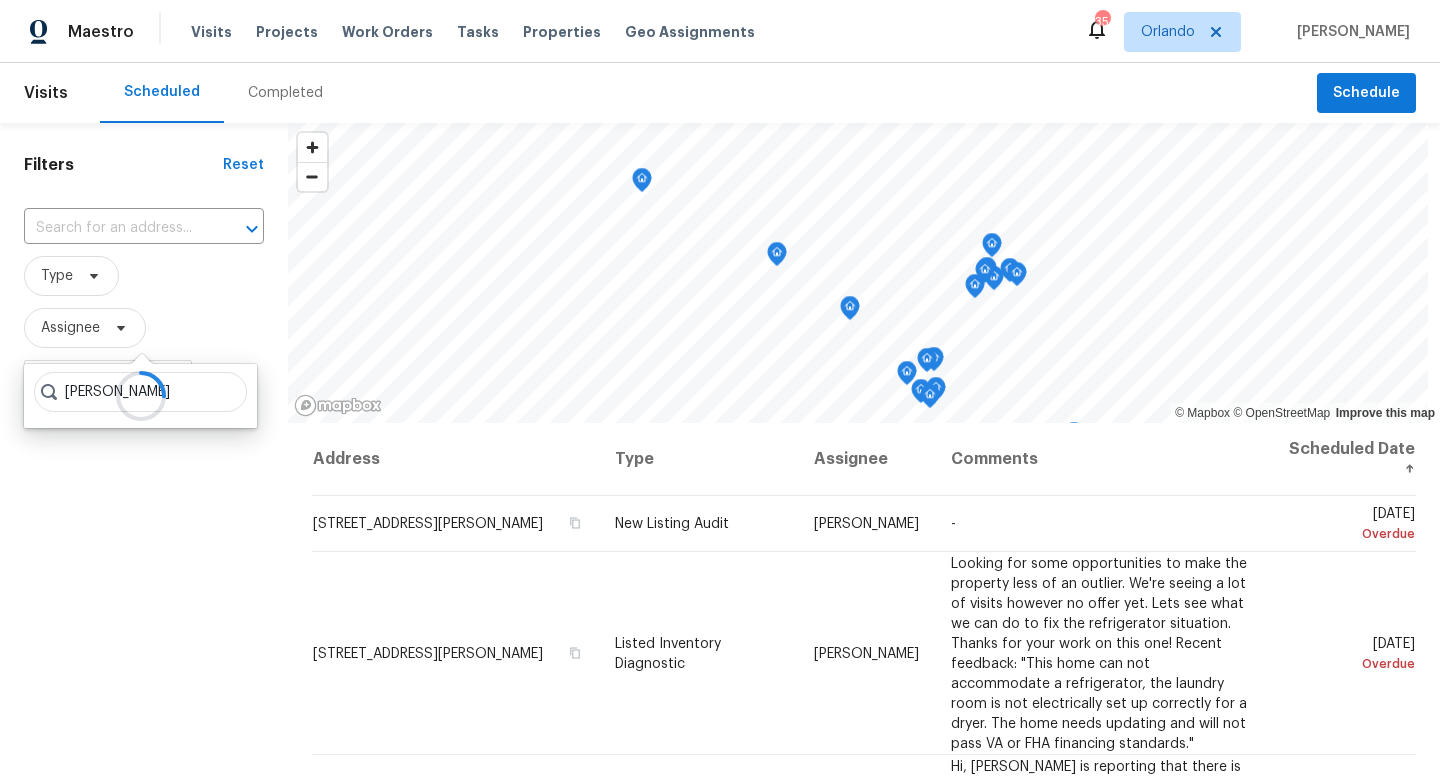 type on "josh devinney" 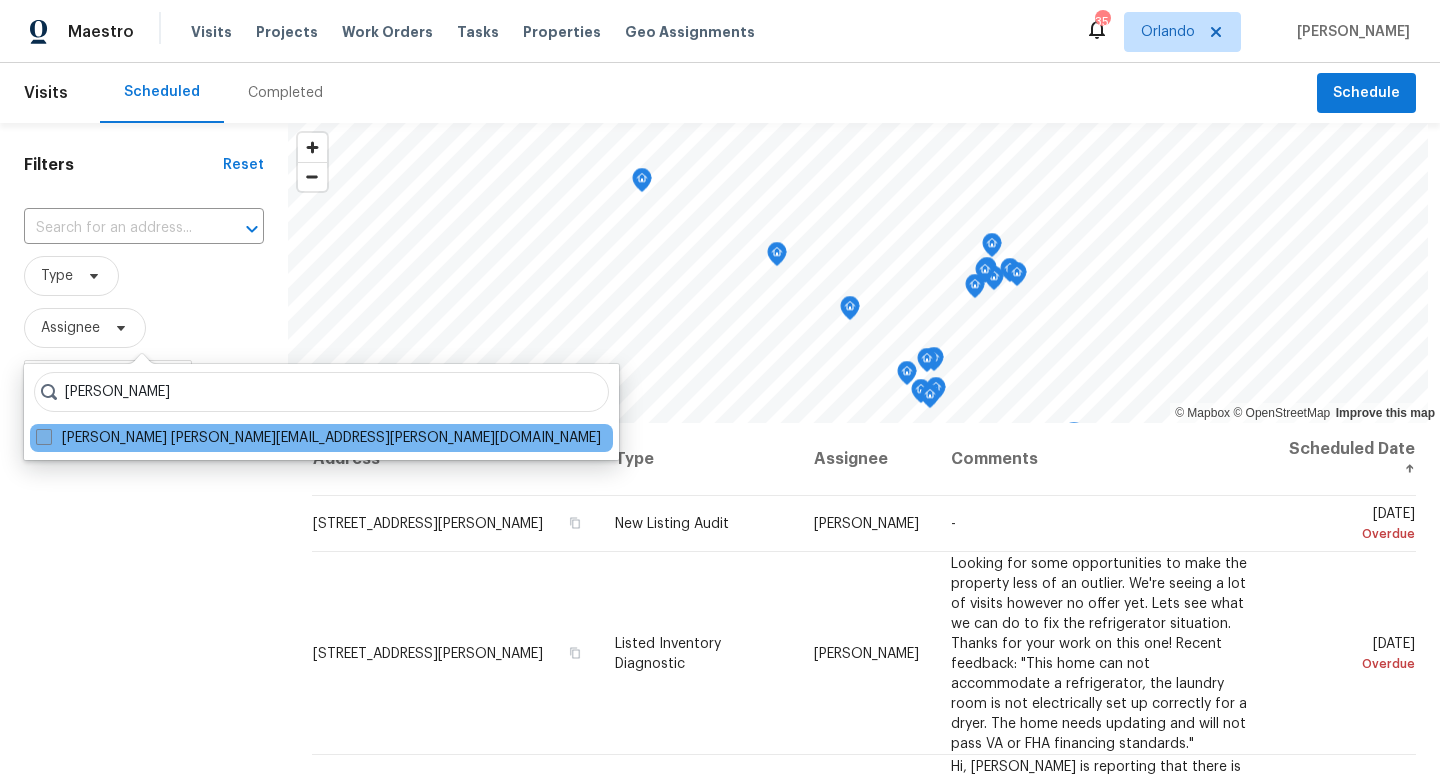 click at bounding box center (44, 437) 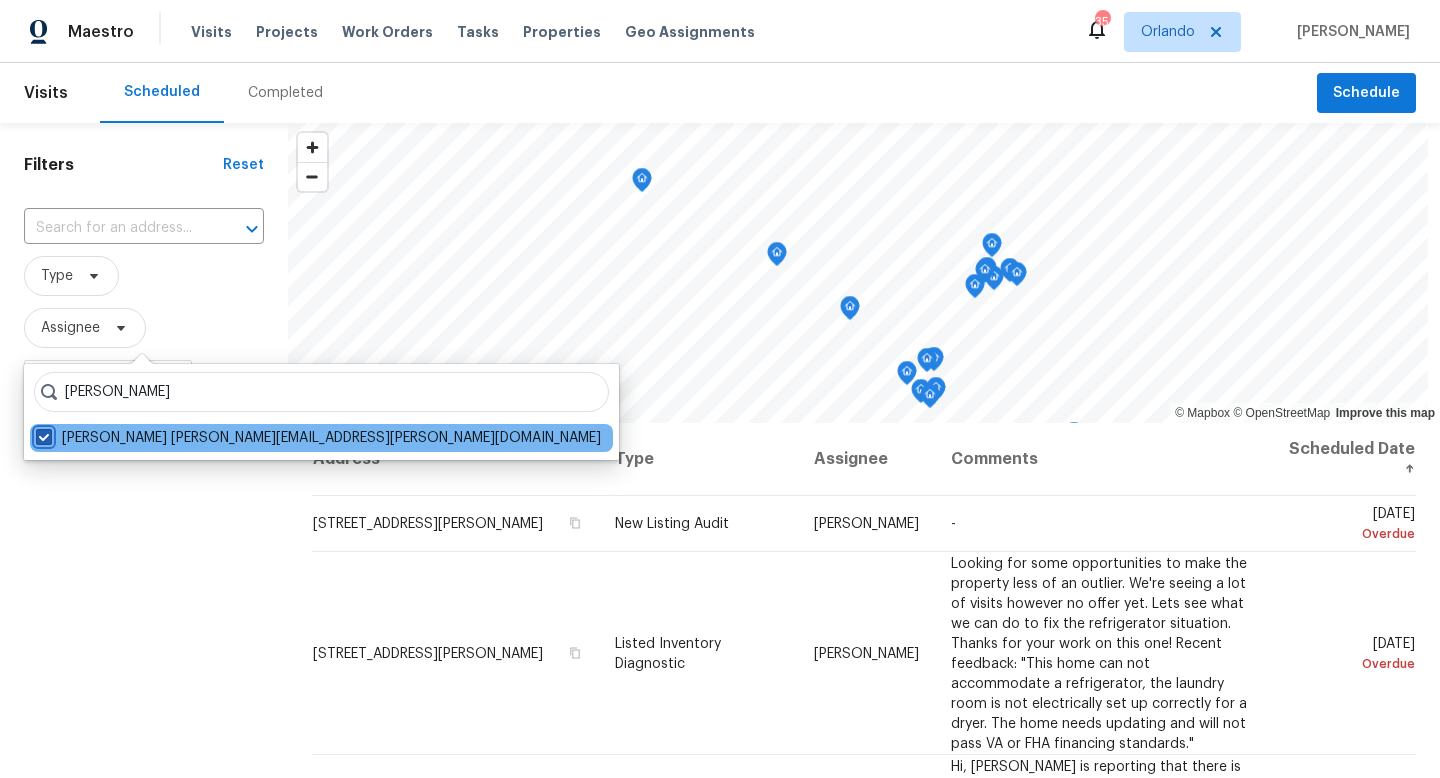 checkbox on "true" 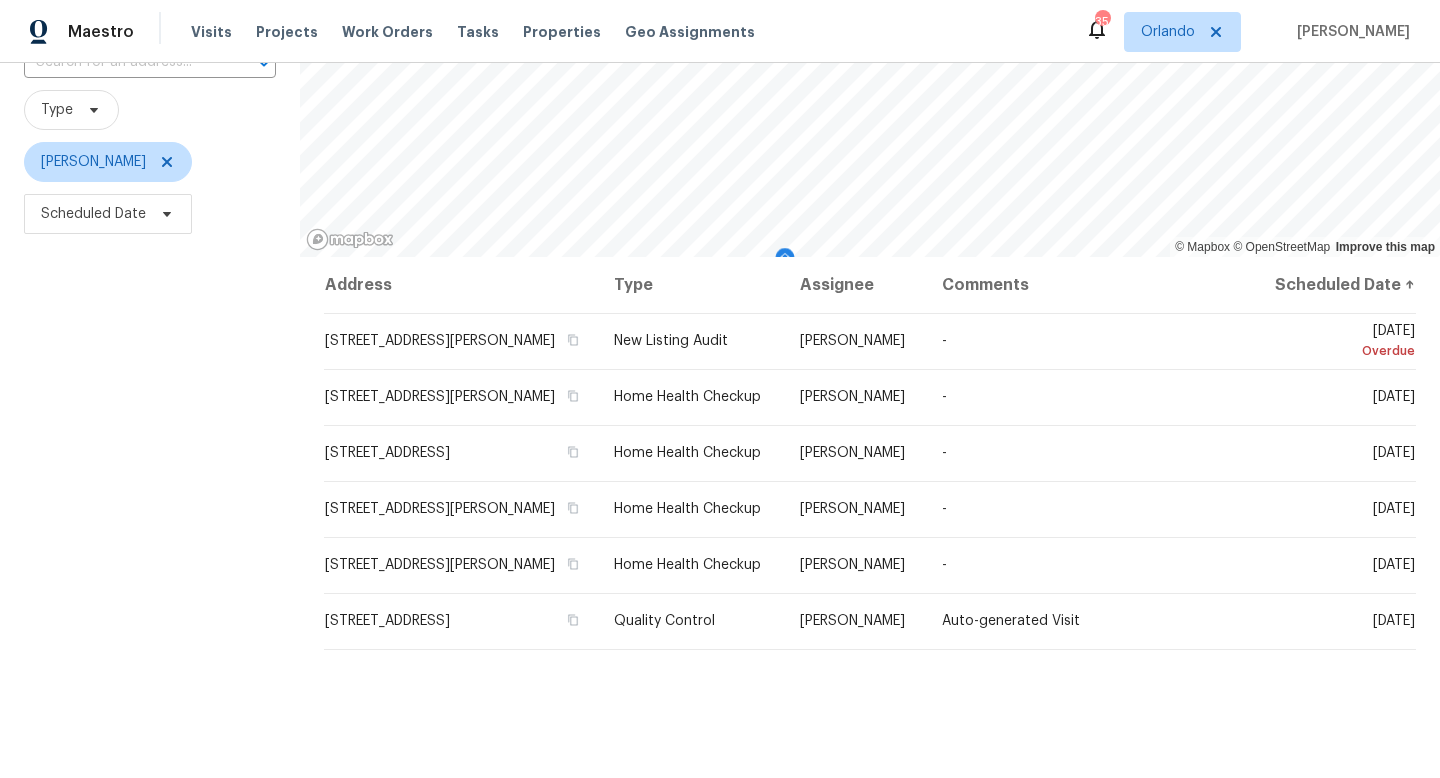 scroll, scrollTop: 168, scrollLeft: 0, axis: vertical 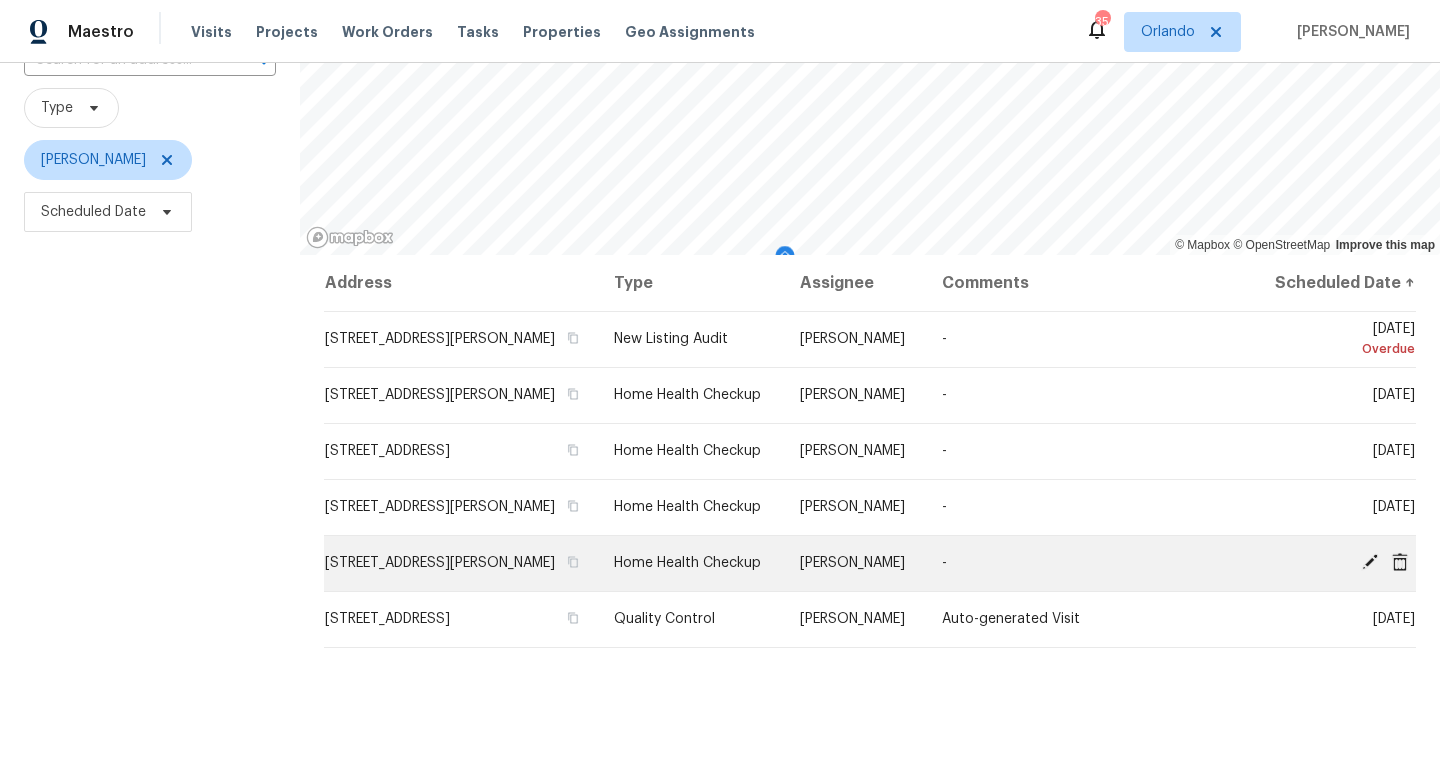 click 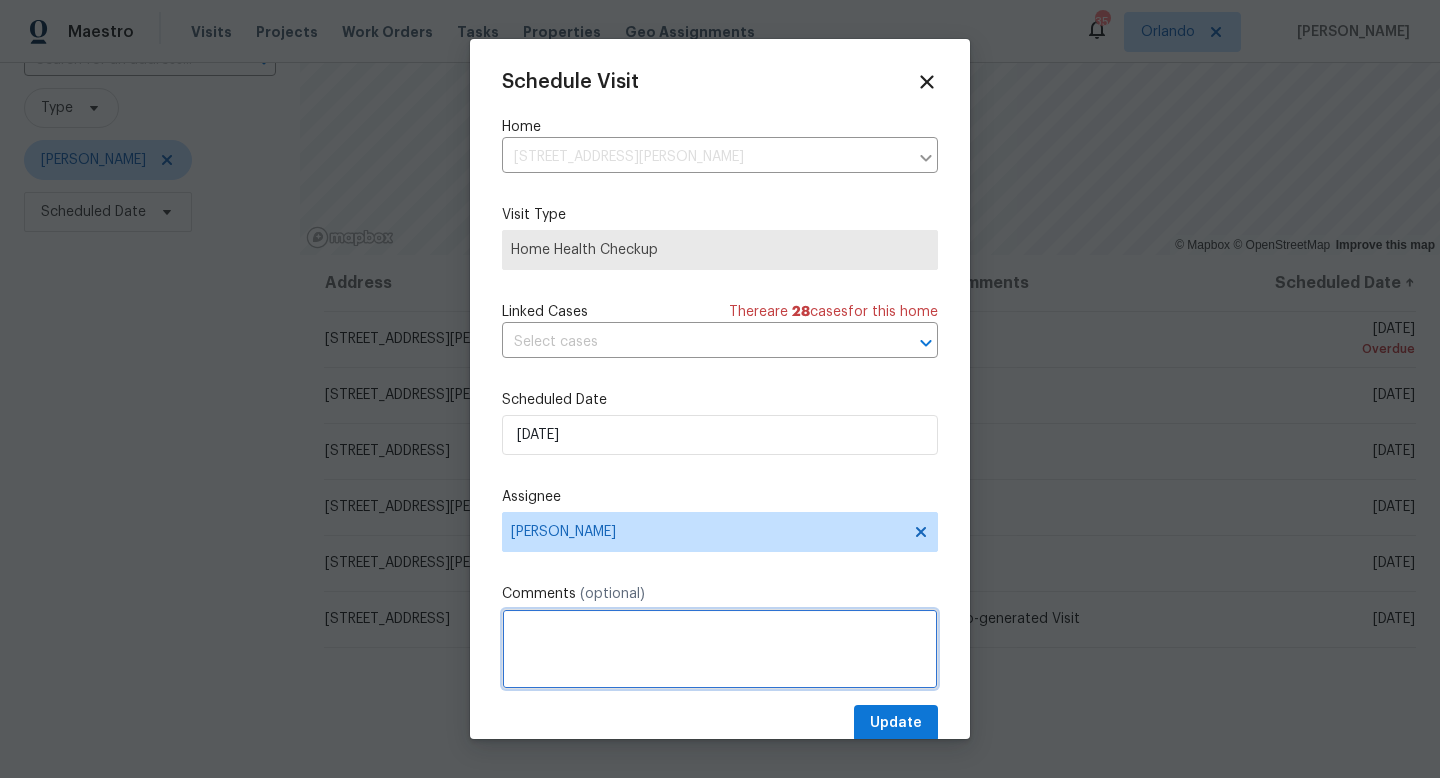 click at bounding box center [720, 649] 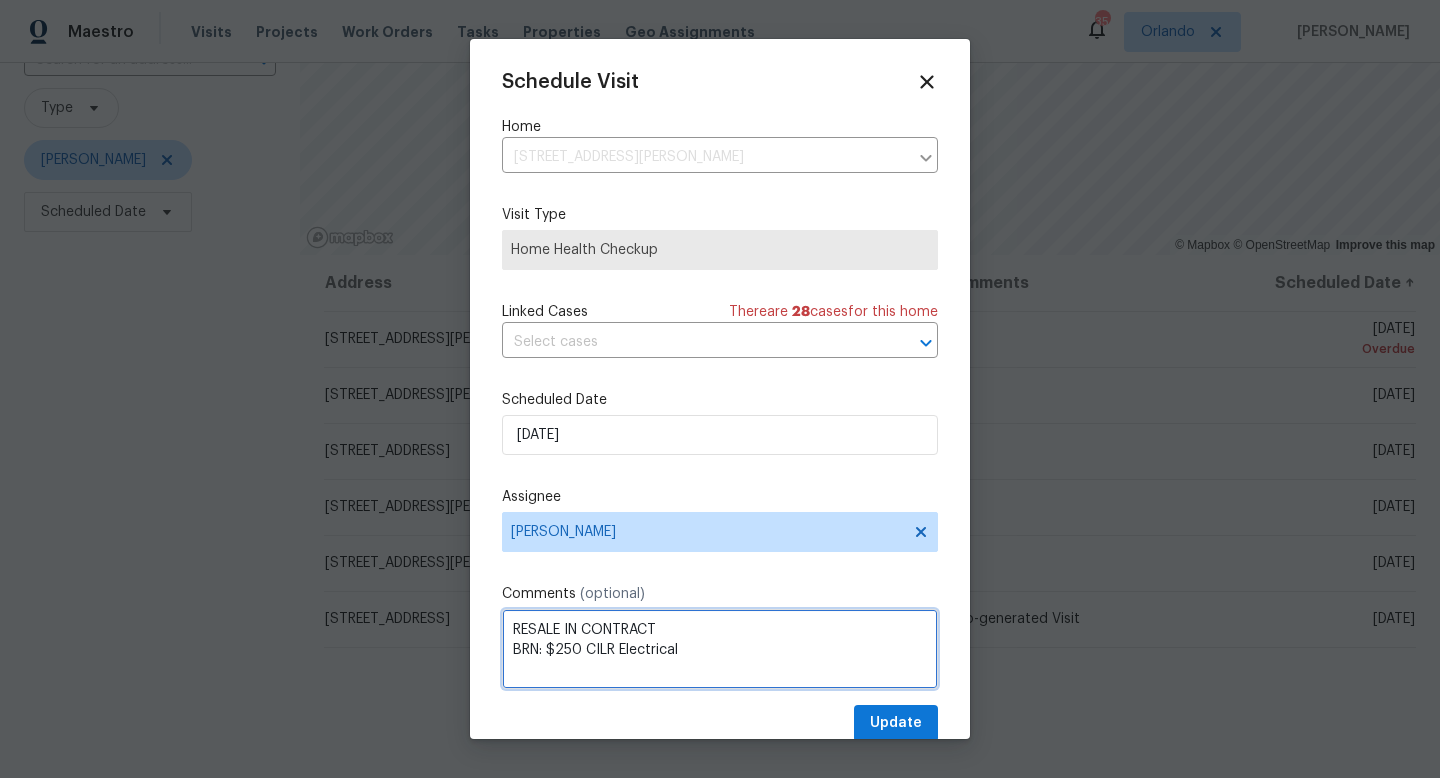 click on "RESALE IN CONTRACT
BRN: $250 CILR Electrical" at bounding box center [720, 649] 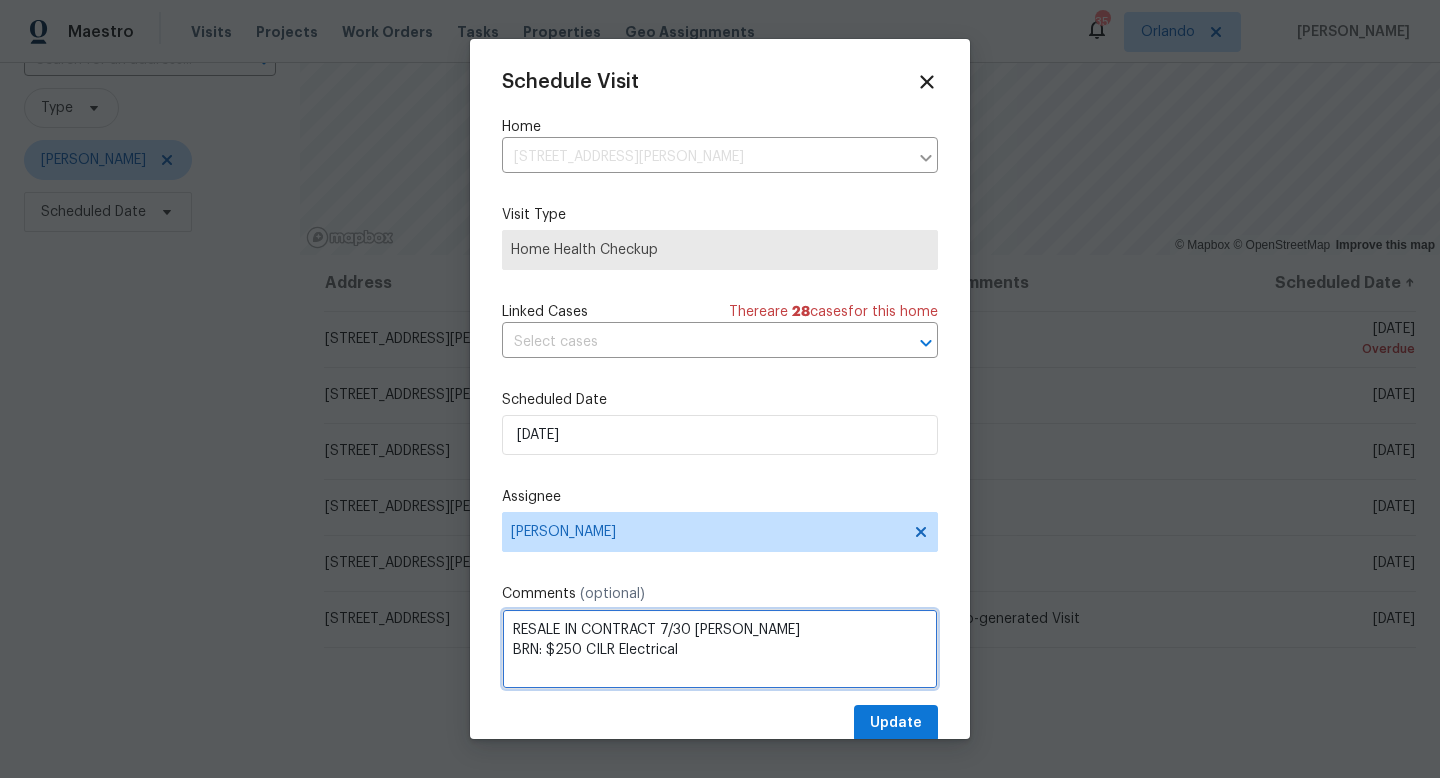 click on "RESALE IN CONTRACT 7/30 COE
BRN: $250 CILR Electrical" at bounding box center (720, 649) 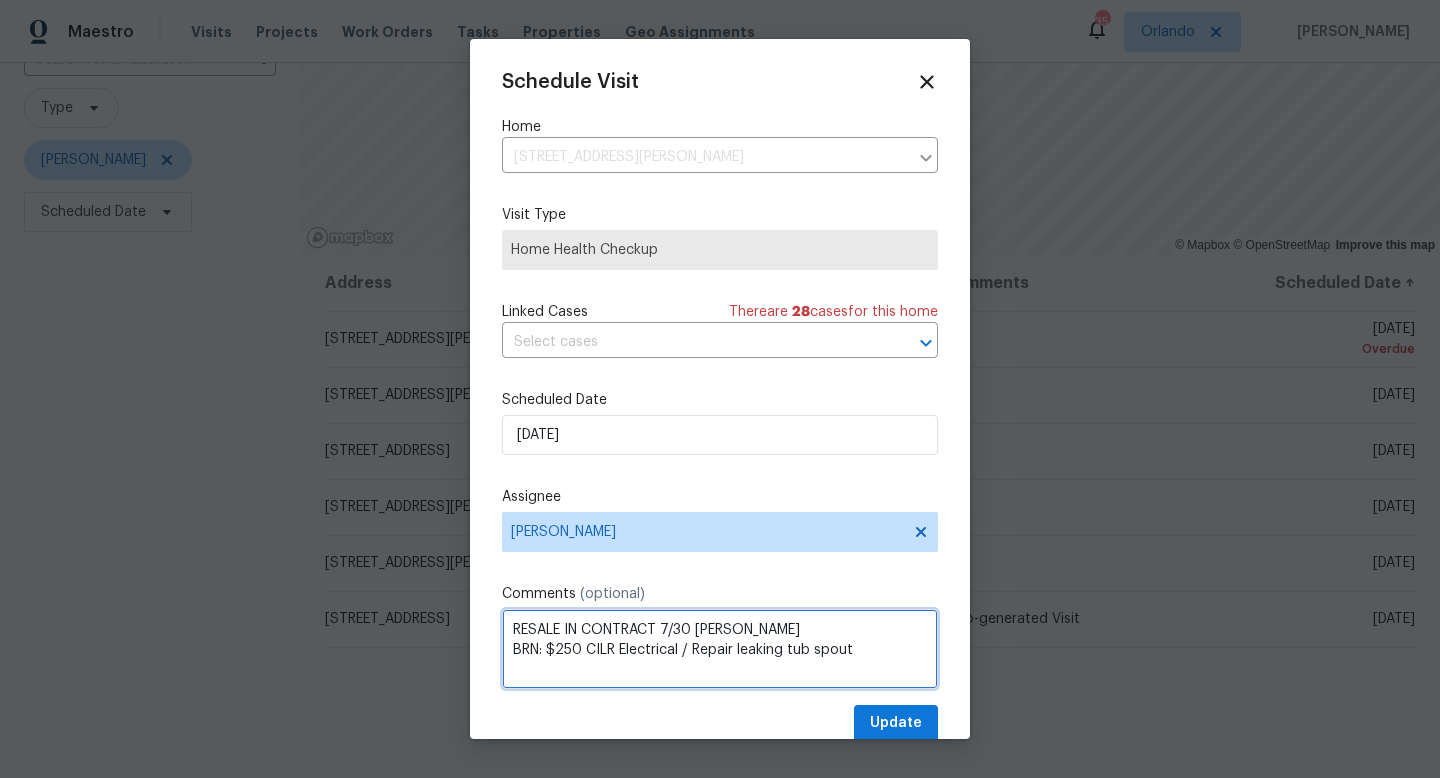 type on "RESALE IN CONTRACT 7/30 COE
BRN: $250 CILR Electrical / Repair leaking tub spout" 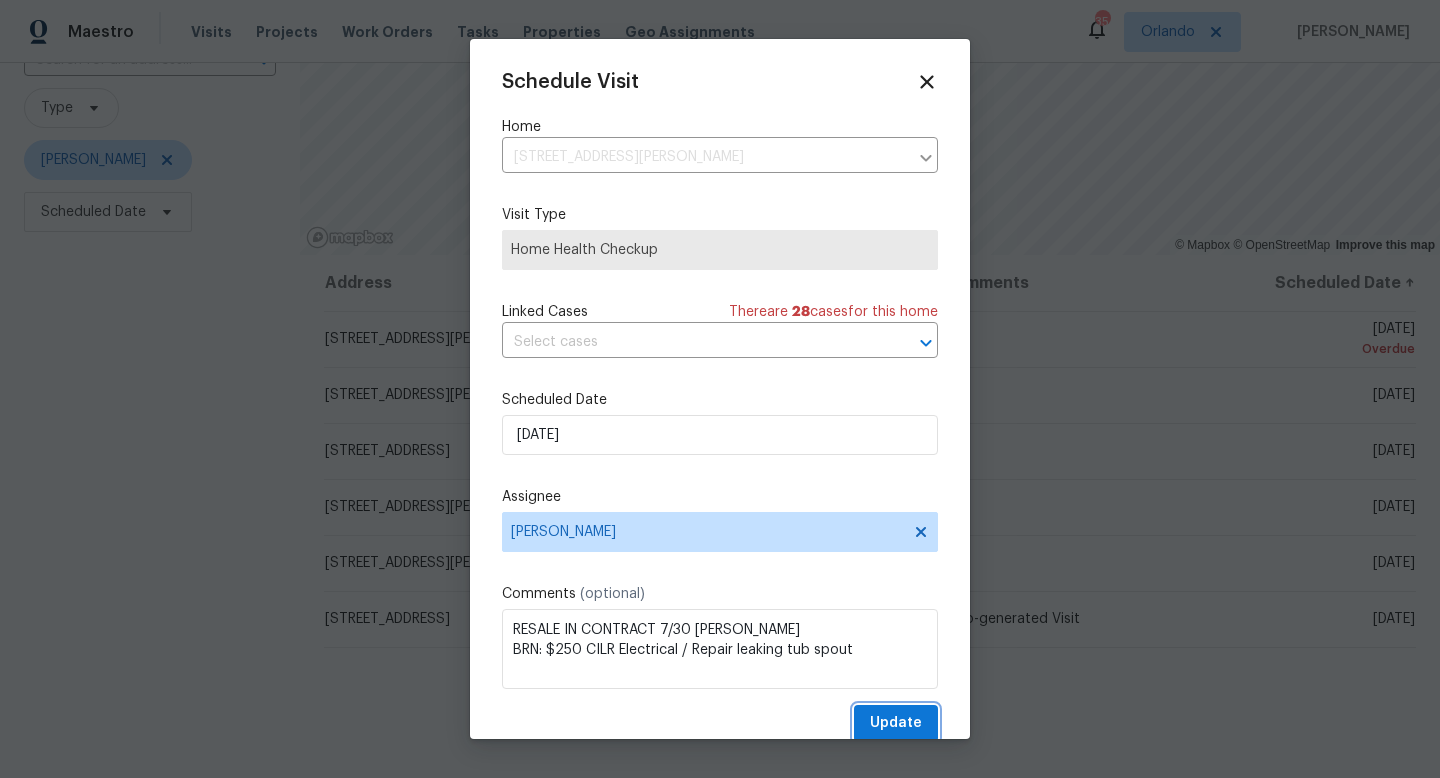 click on "Update" at bounding box center [896, 723] 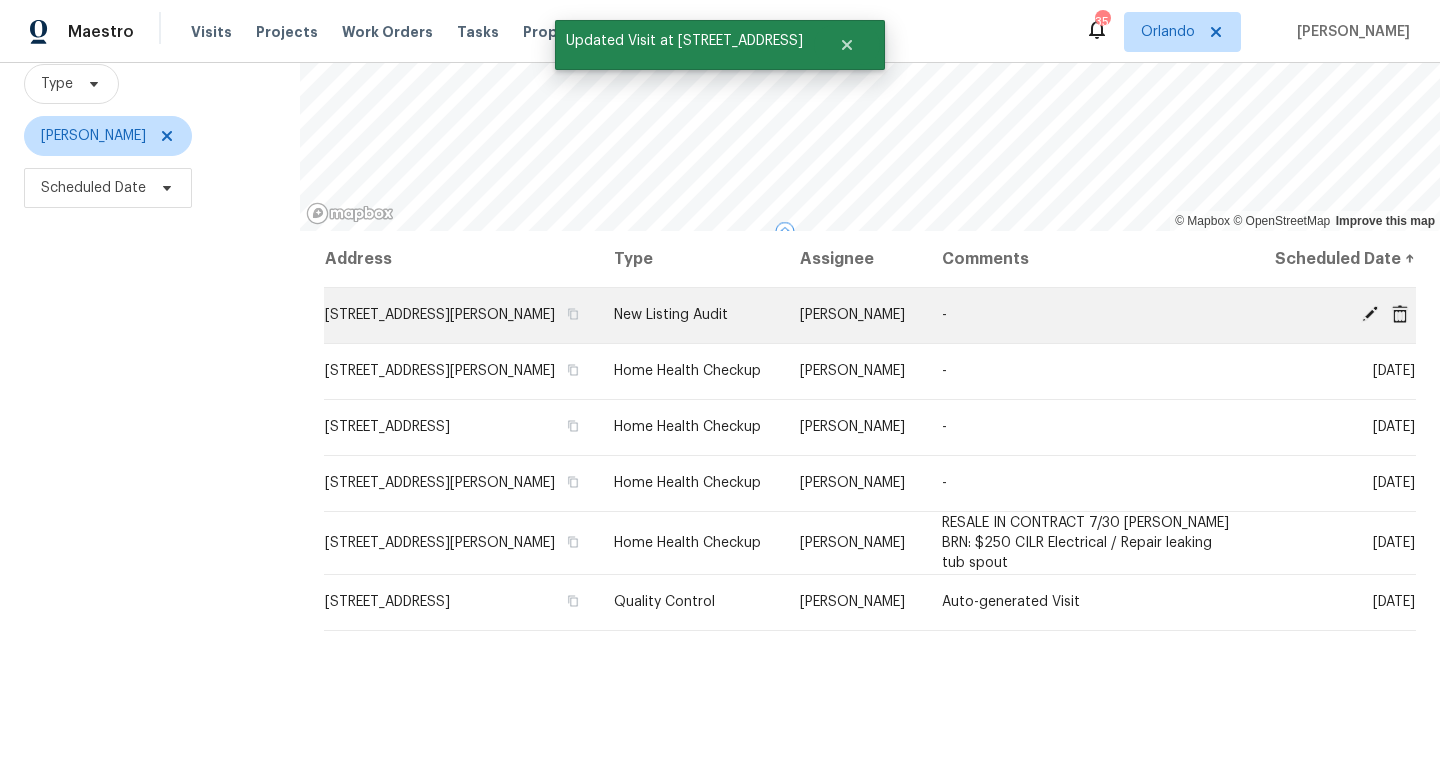 scroll, scrollTop: 226, scrollLeft: 0, axis: vertical 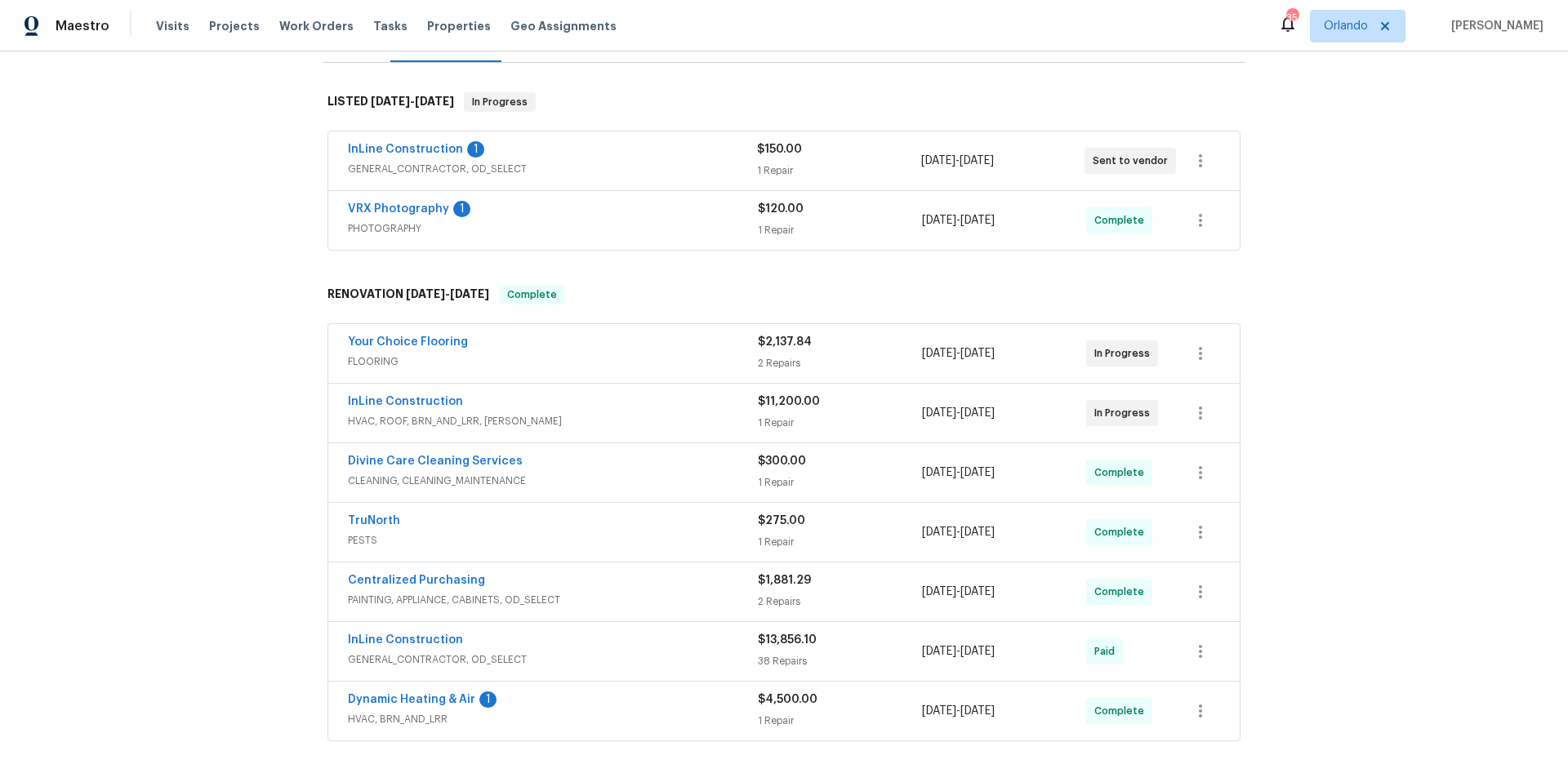 click on "GENERAL_CONTRACTOR, OD_SELECT" at bounding box center [553, 660] 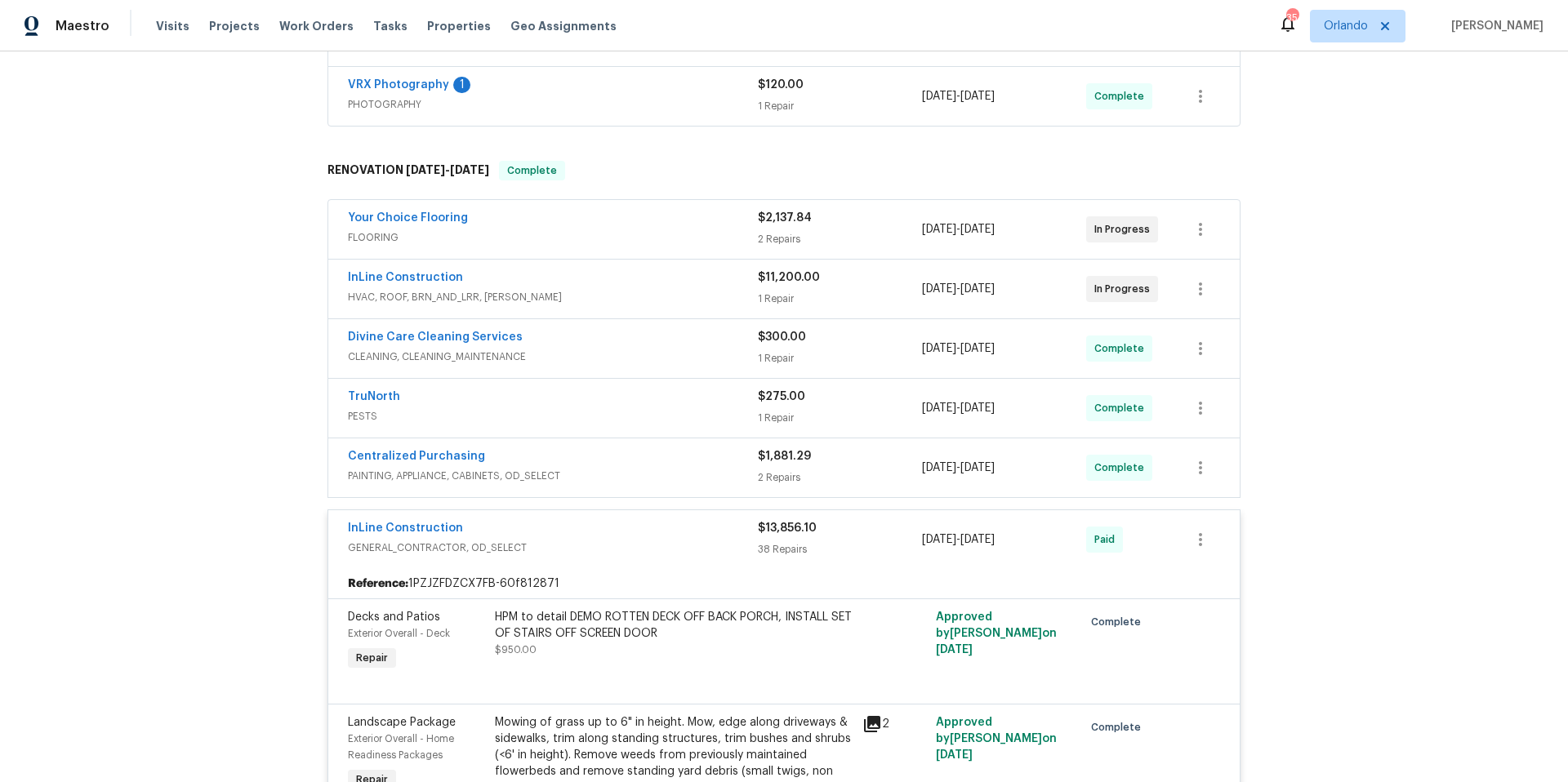 scroll, scrollTop: 0, scrollLeft: 0, axis: both 